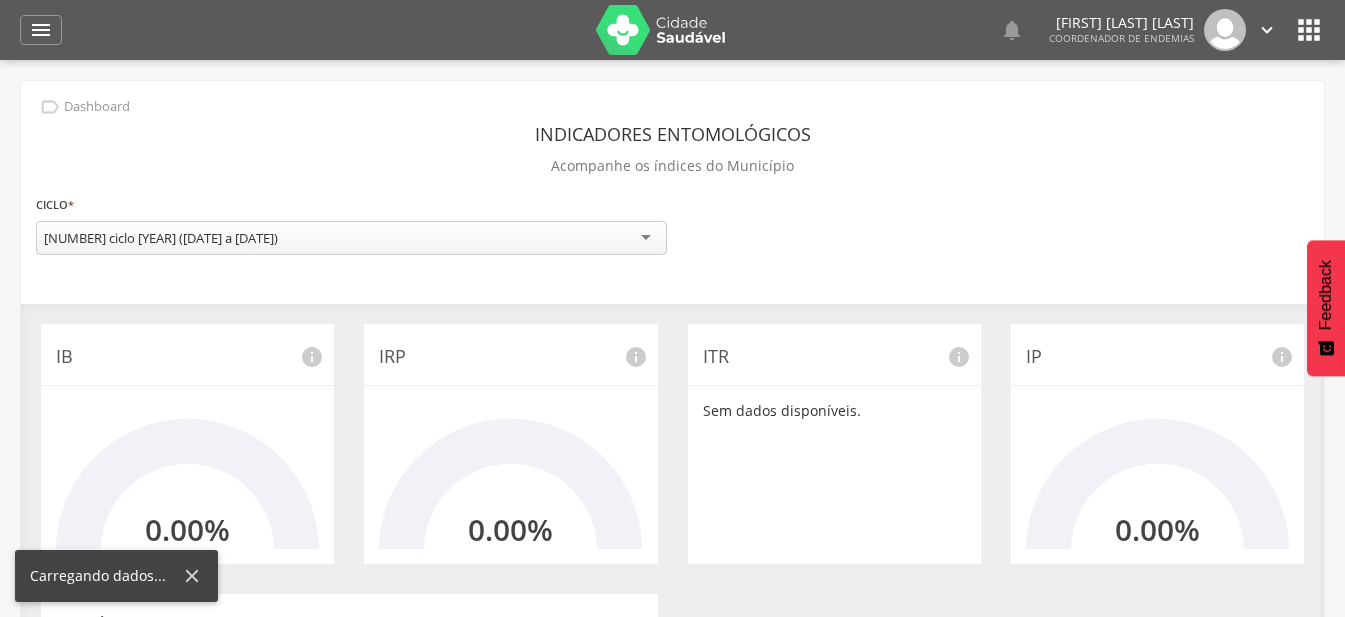 scroll, scrollTop: 0, scrollLeft: 0, axis: both 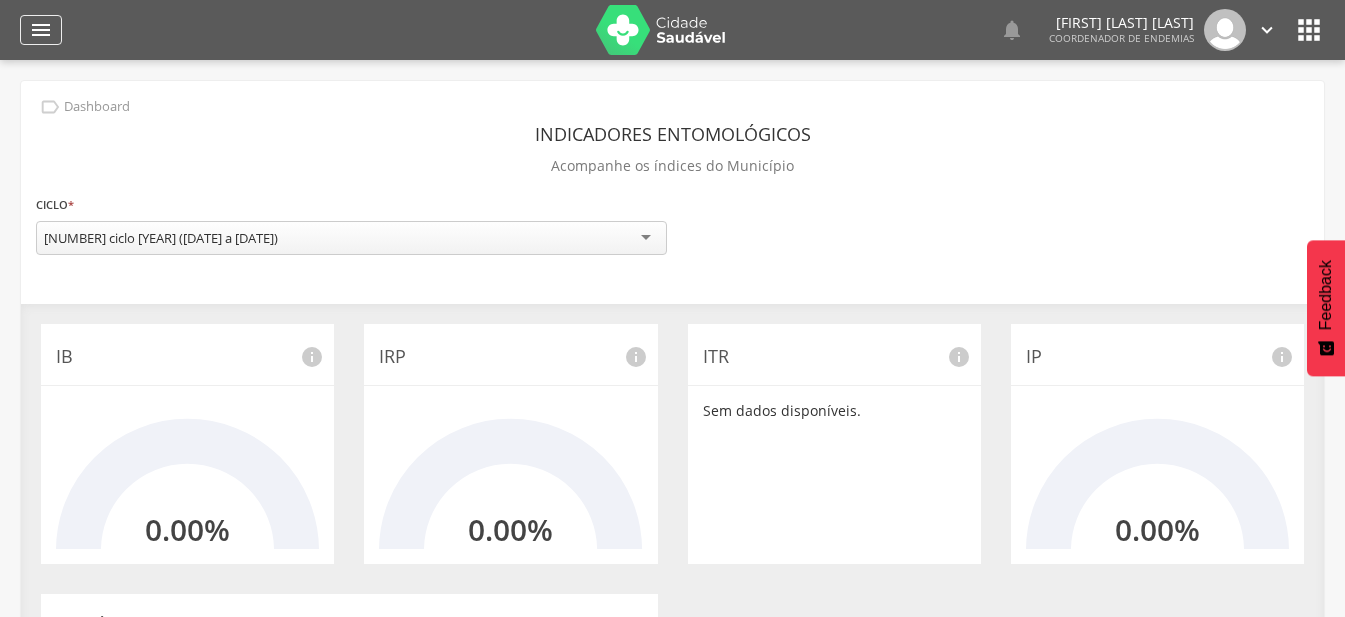 click on "" at bounding box center [41, 30] 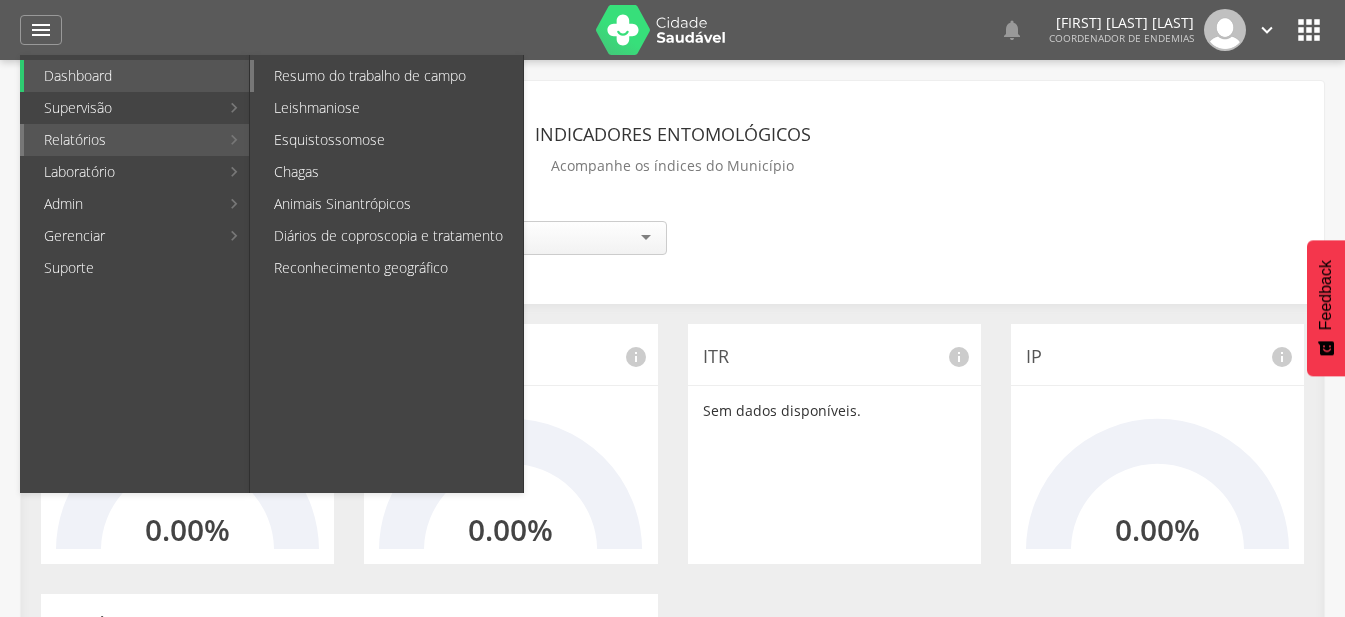 click on "Resumo do trabalho de campo" at bounding box center (388, 76) 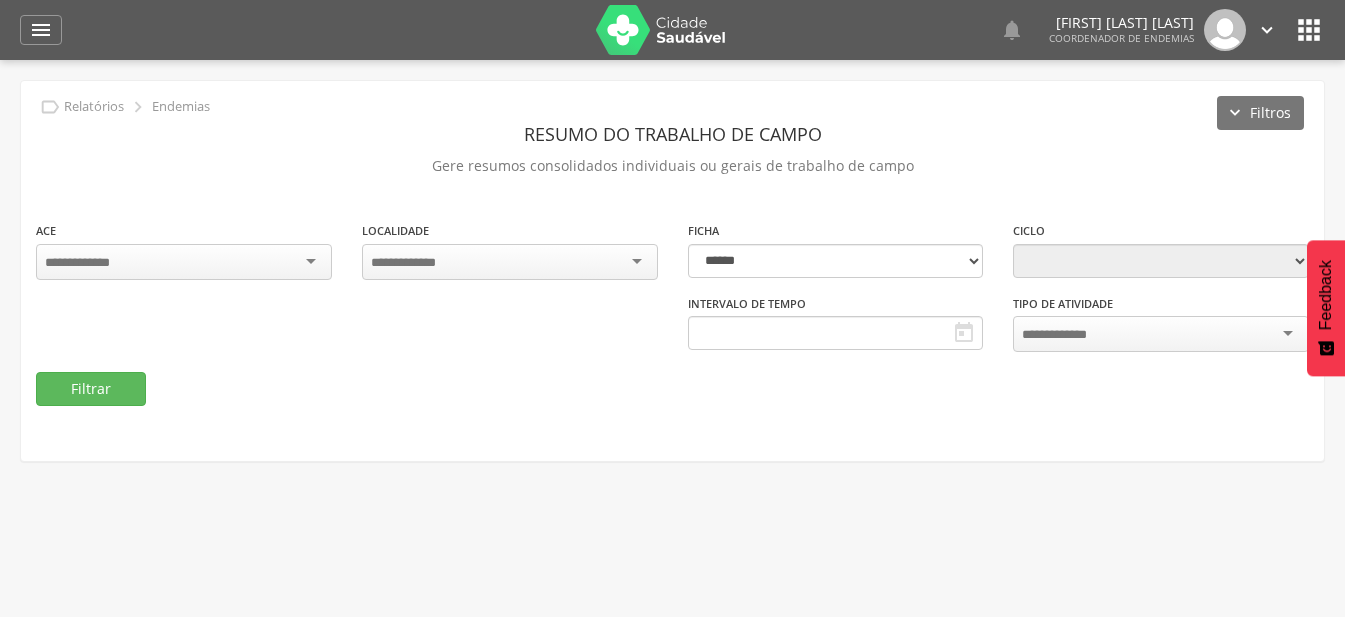 type on "**********" 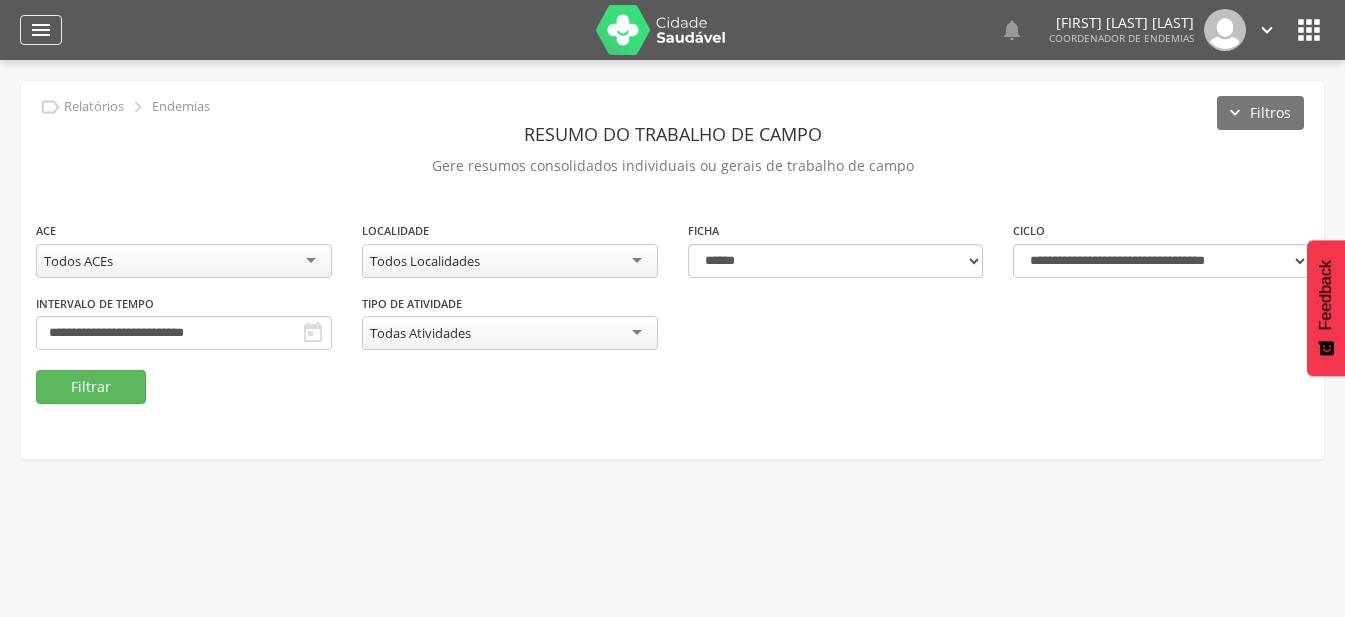 click on "" at bounding box center (41, 30) 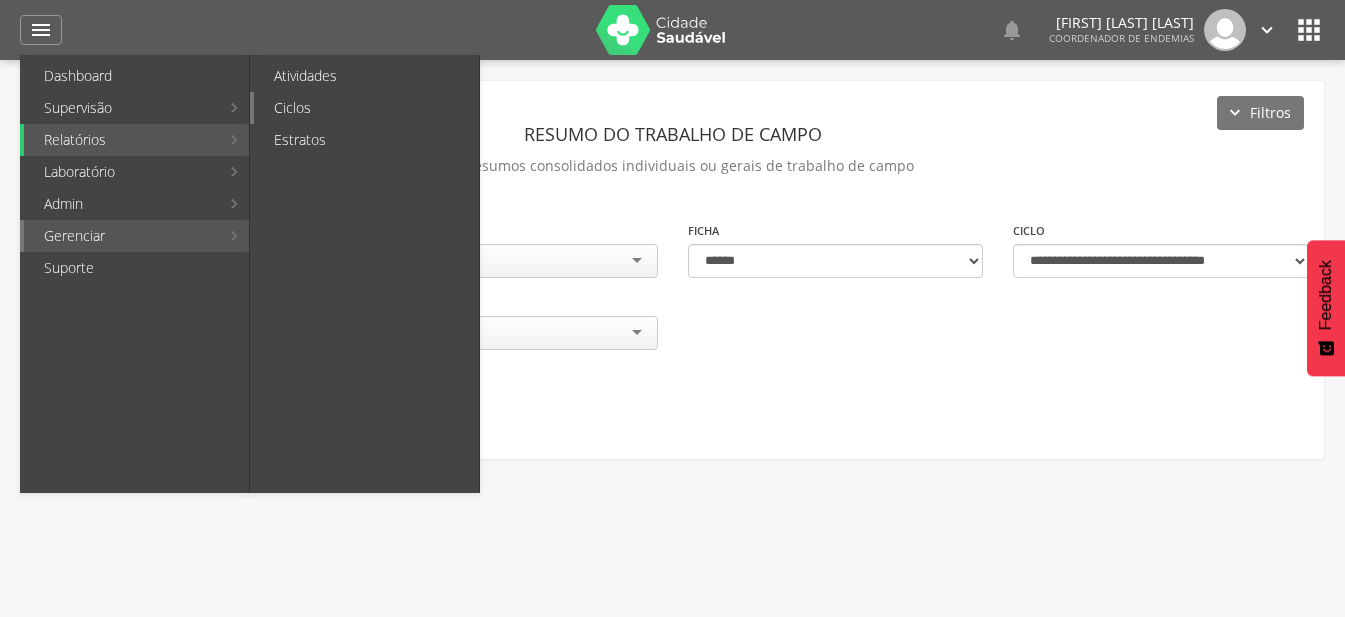 click on "Ciclos" at bounding box center (366, 108) 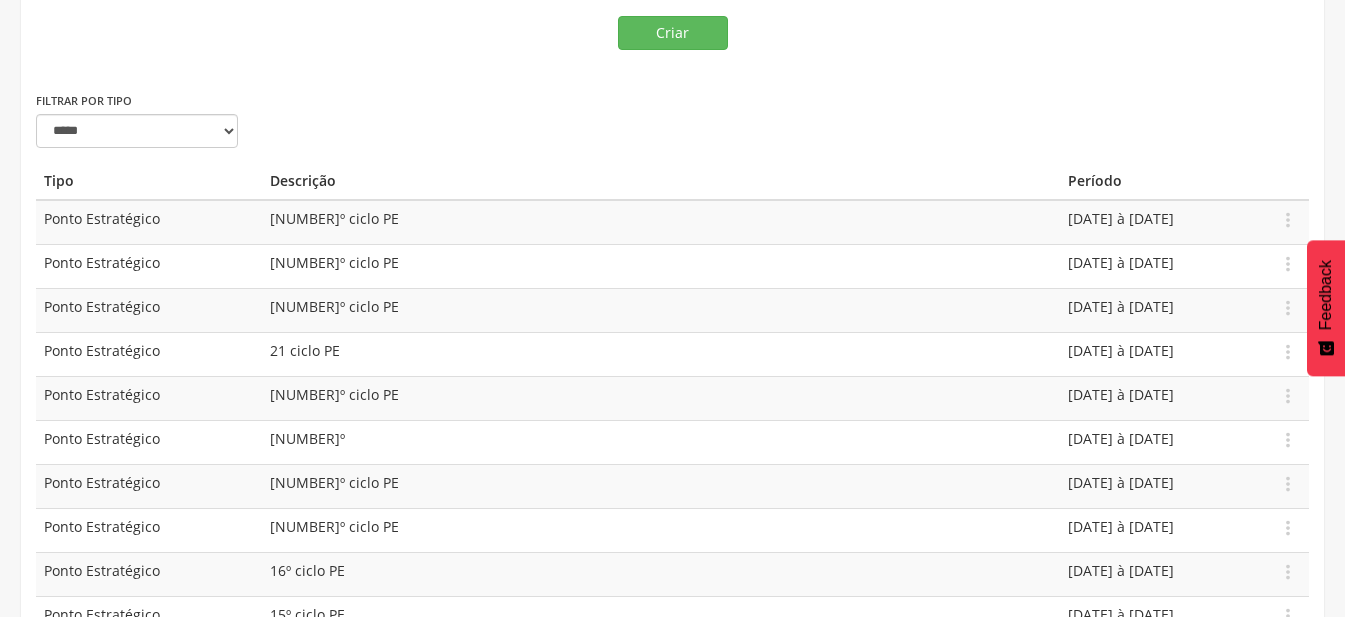 scroll, scrollTop: 0, scrollLeft: 0, axis: both 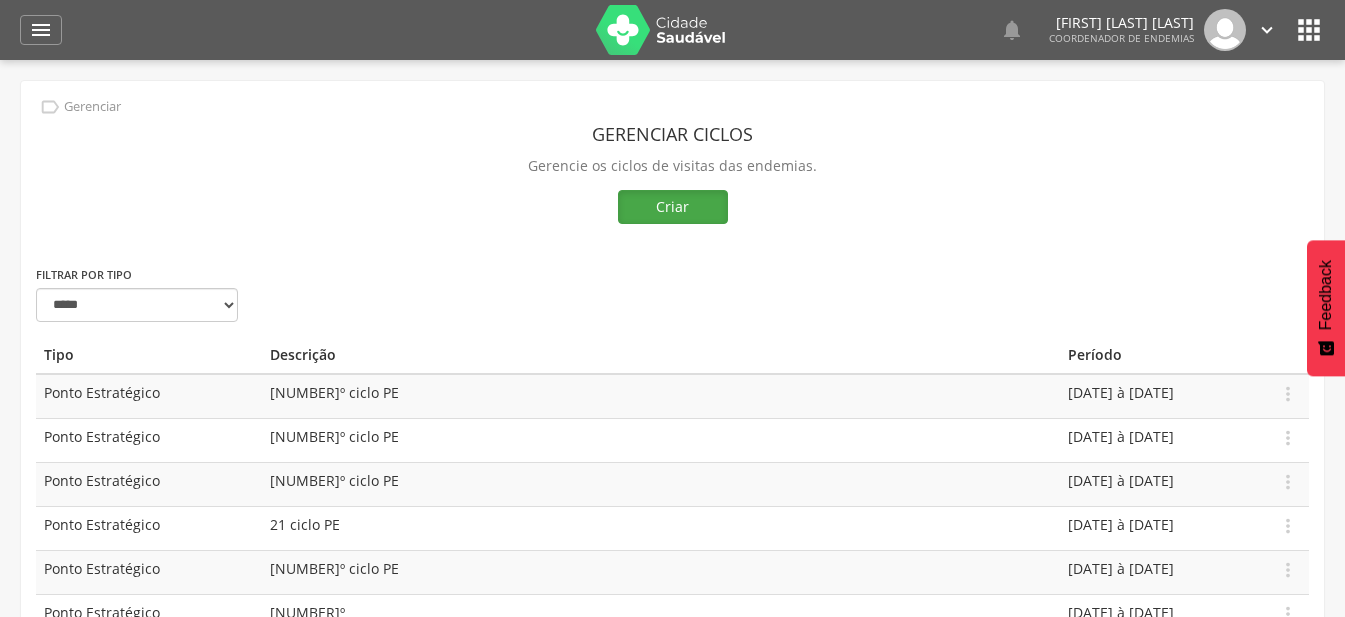 click on "Criar" at bounding box center [673, 207] 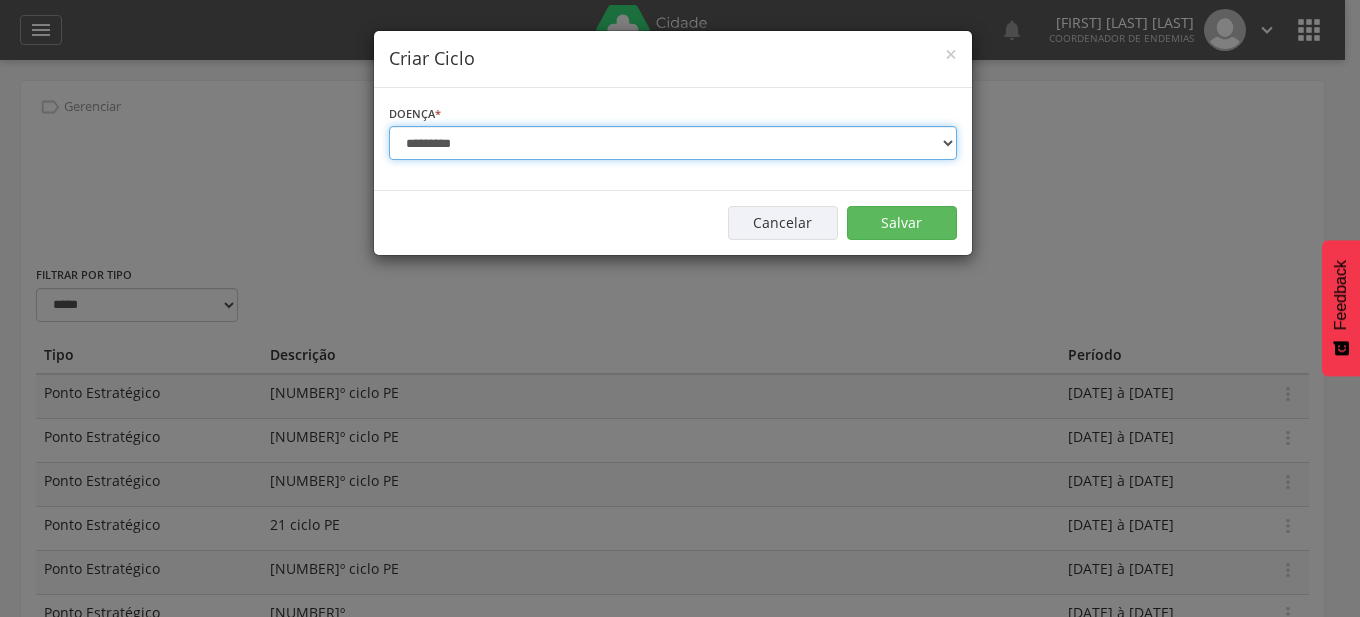 click on "**********" at bounding box center [673, 143] 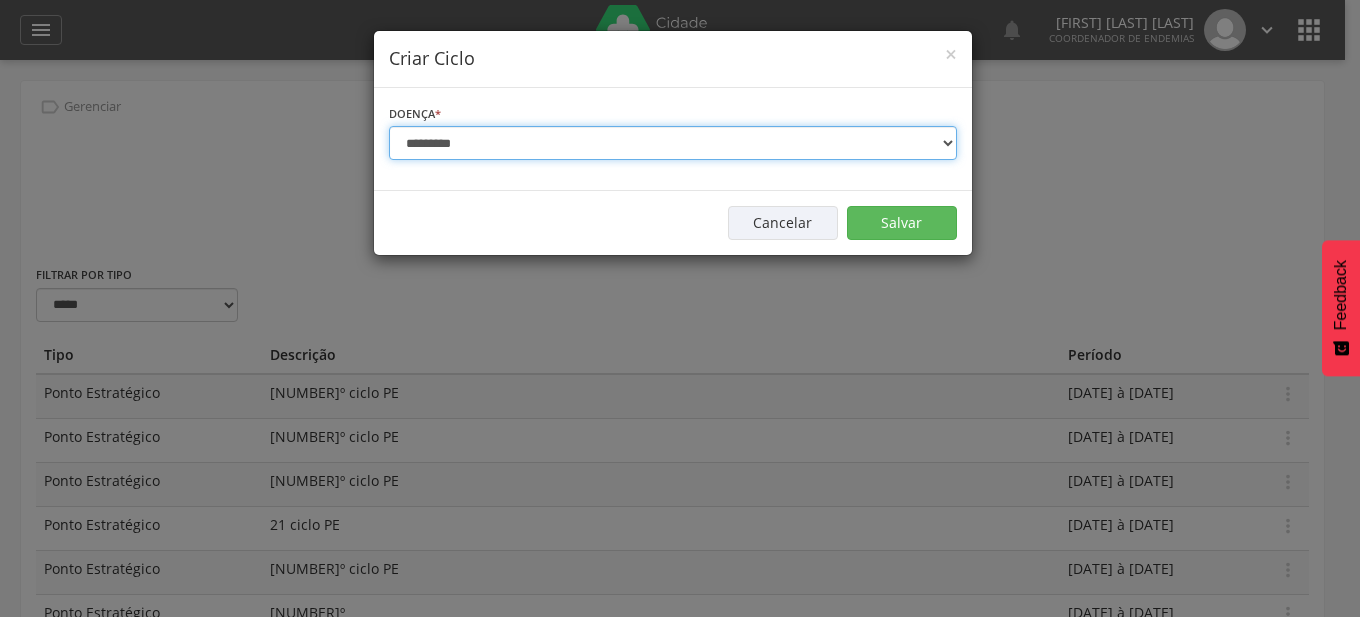 select on "*" 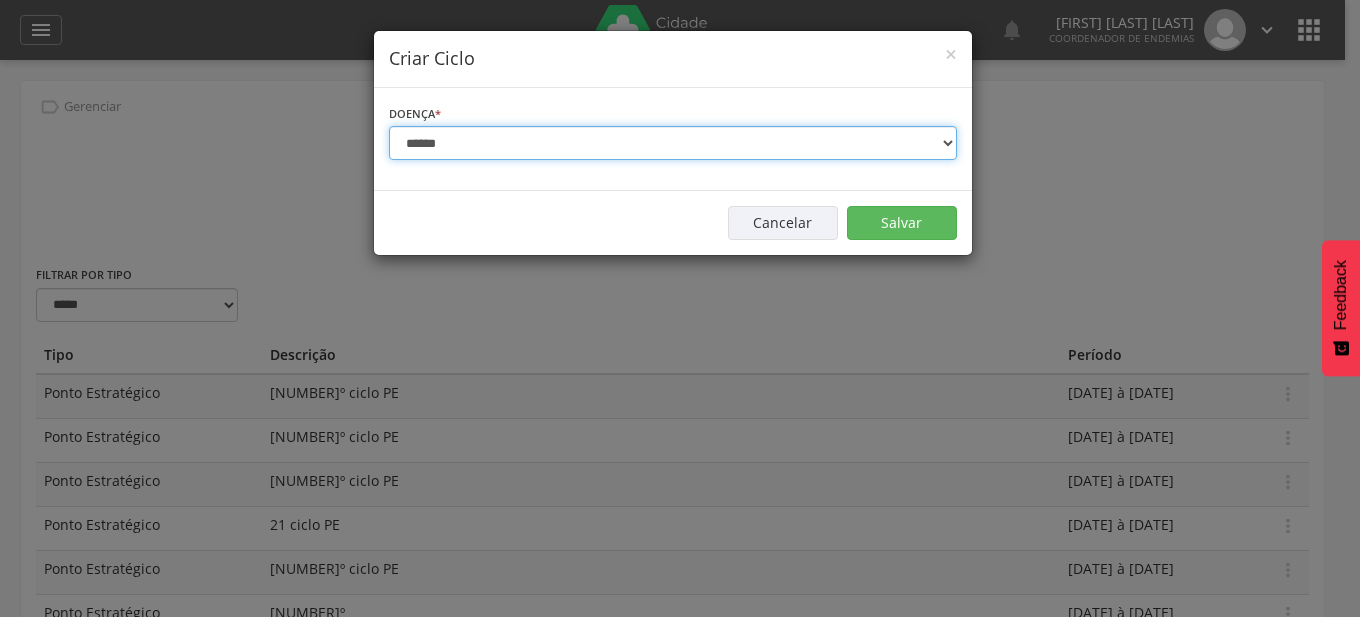 click on "**********" at bounding box center [673, 143] 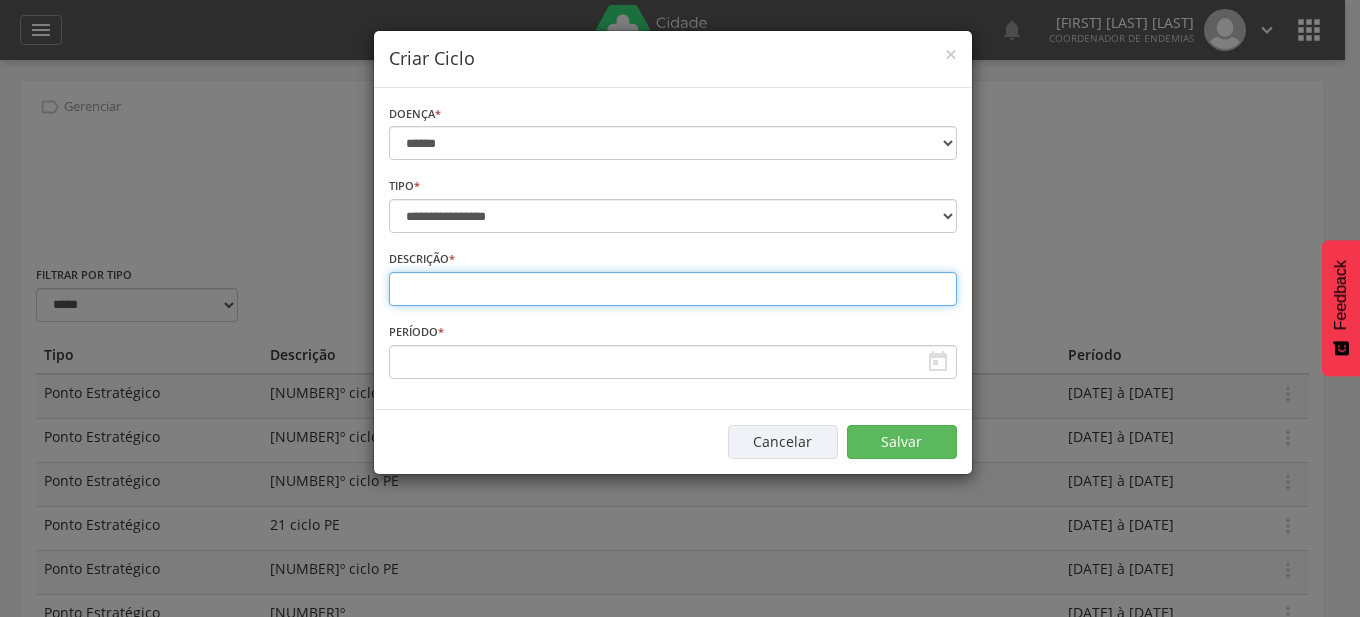 click at bounding box center [673, 289] 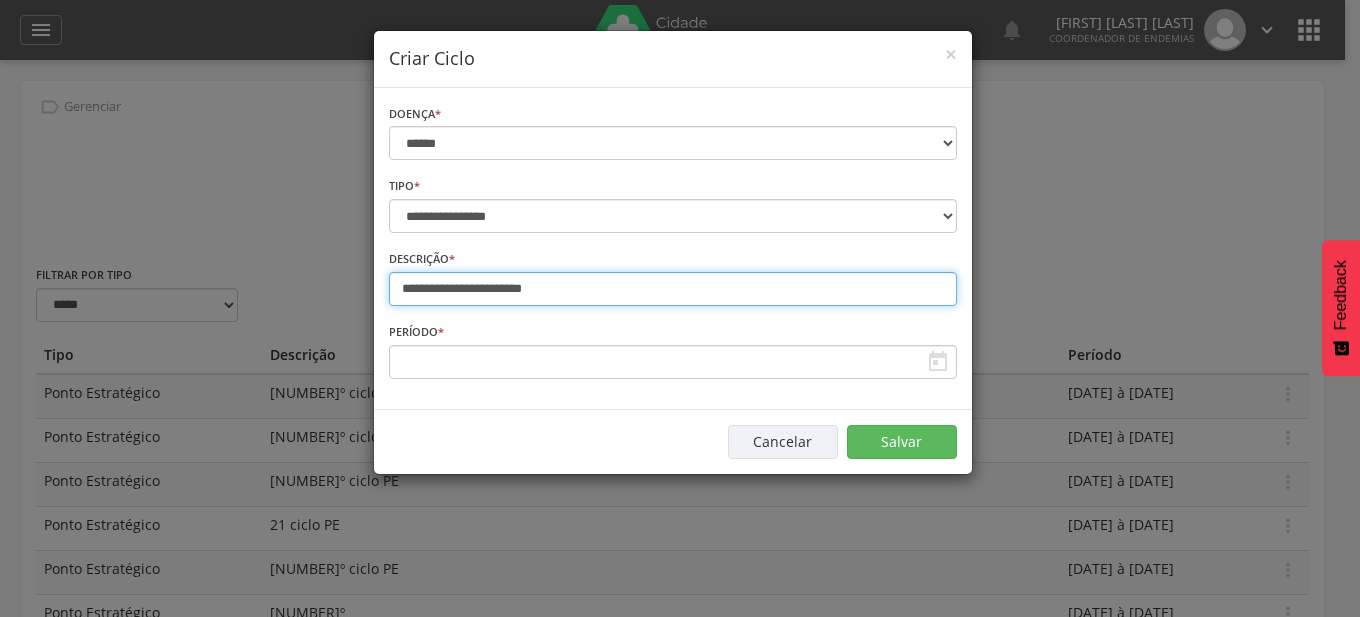 type on "**********" 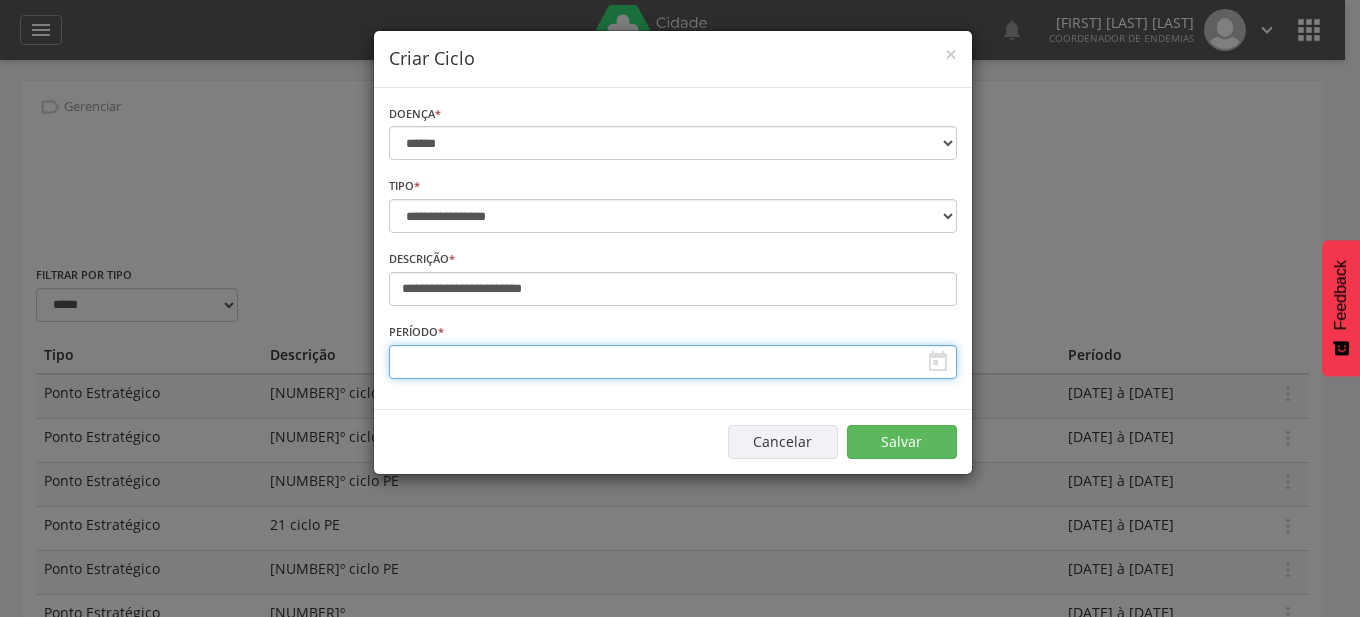 click at bounding box center [673, 362] 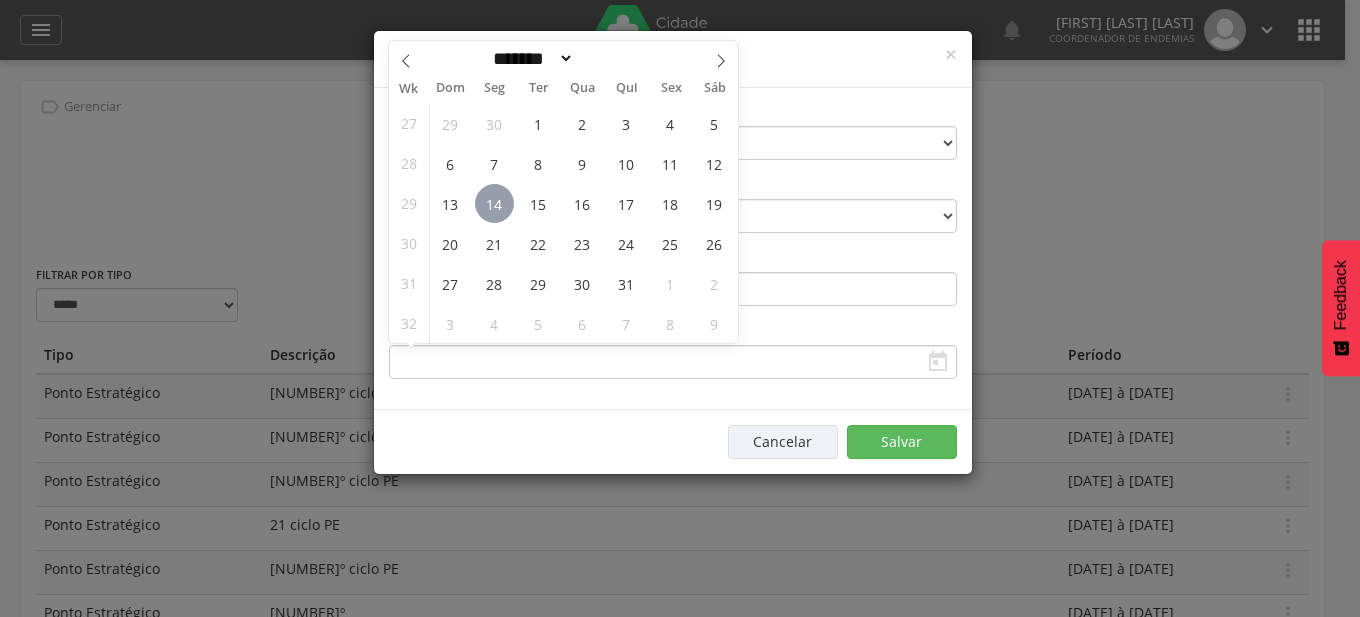 click on "14" at bounding box center (494, 203) 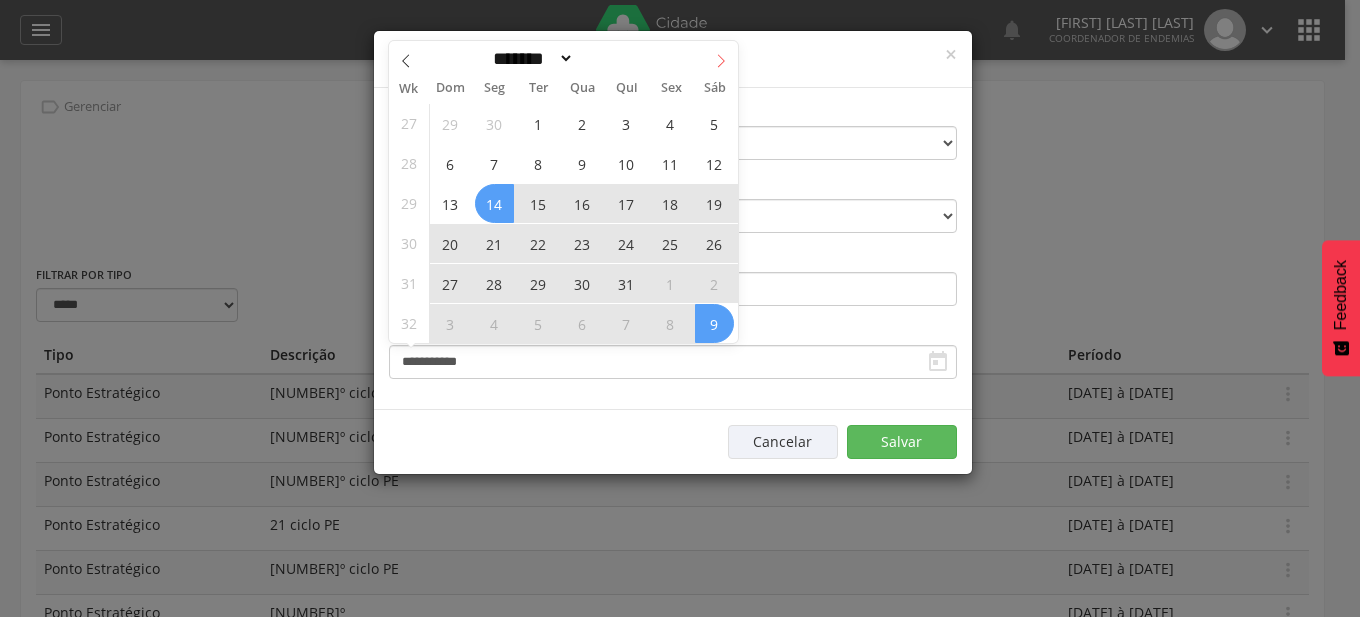 click 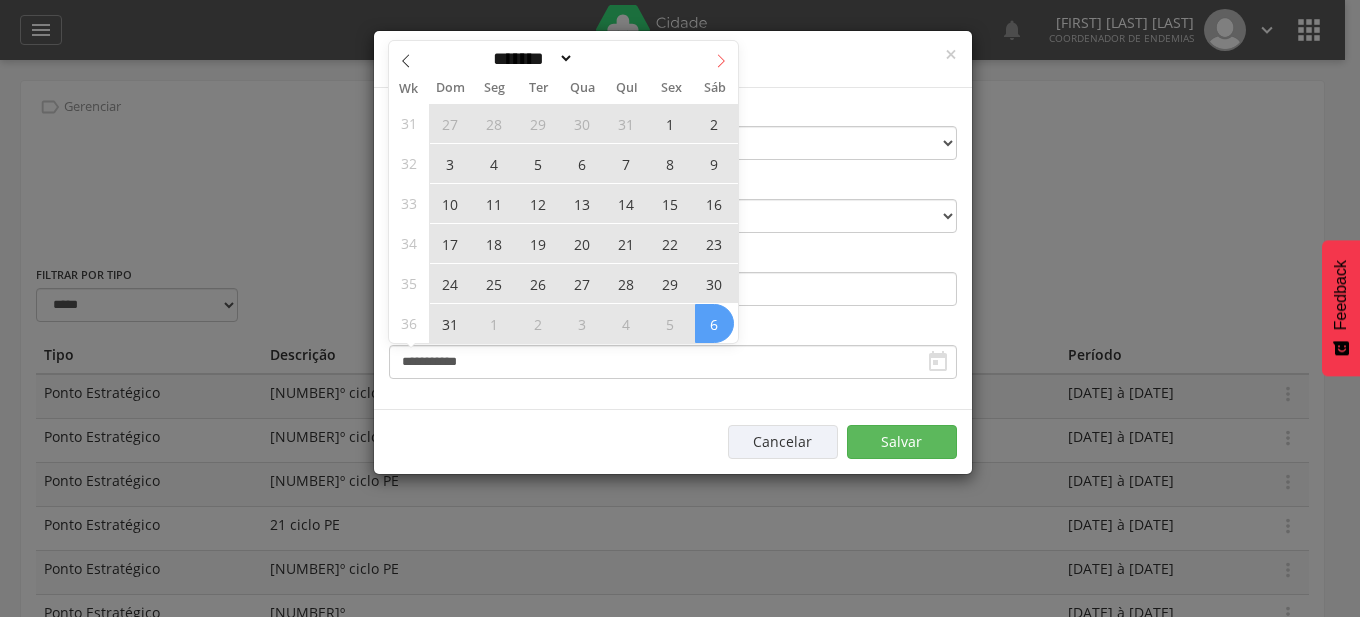 click 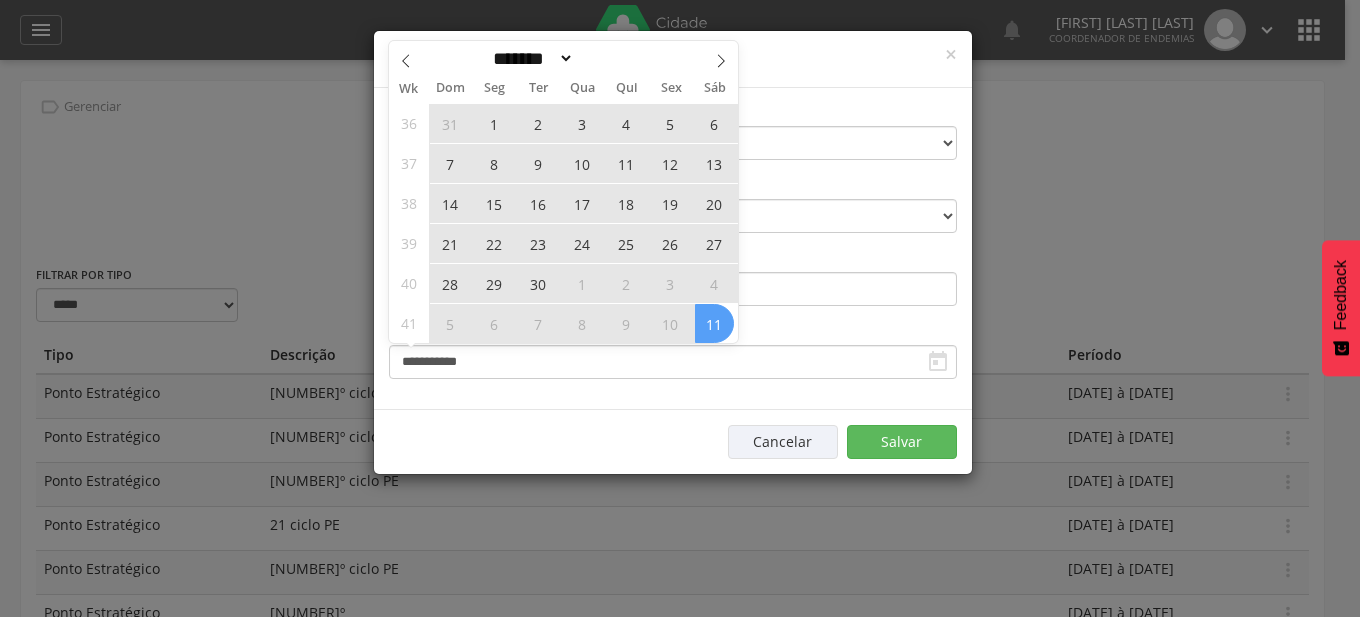 click on "11" at bounding box center (714, 323) 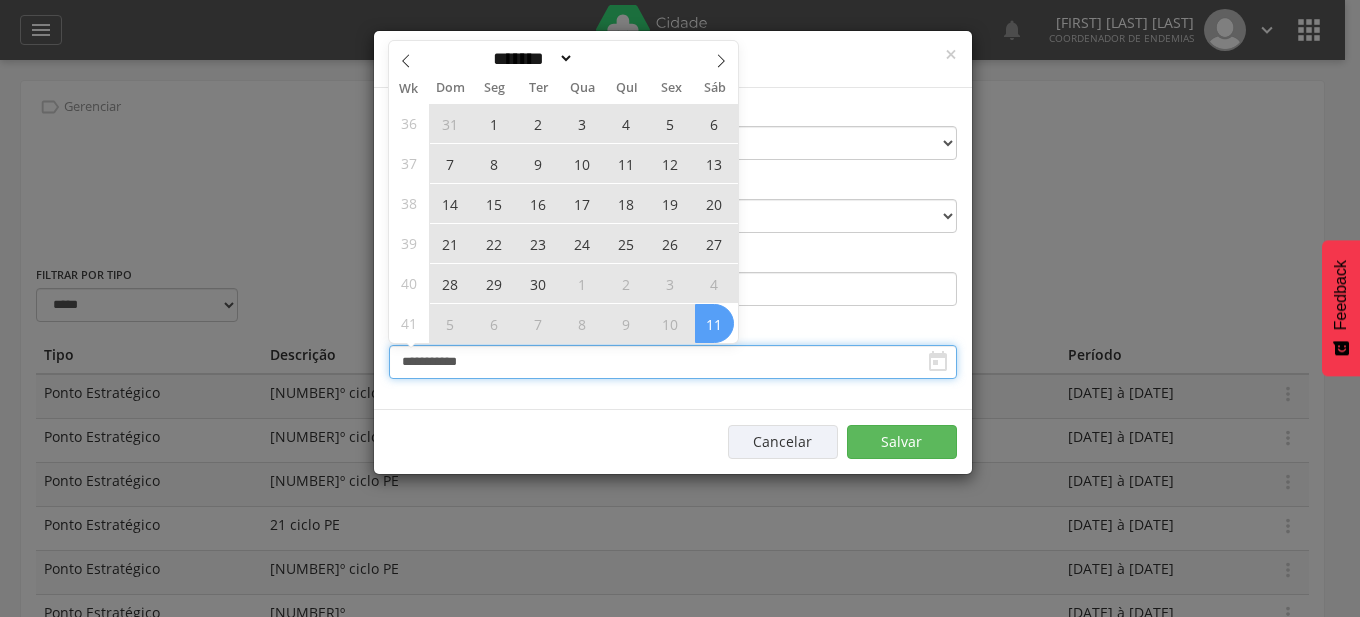 type on "**********" 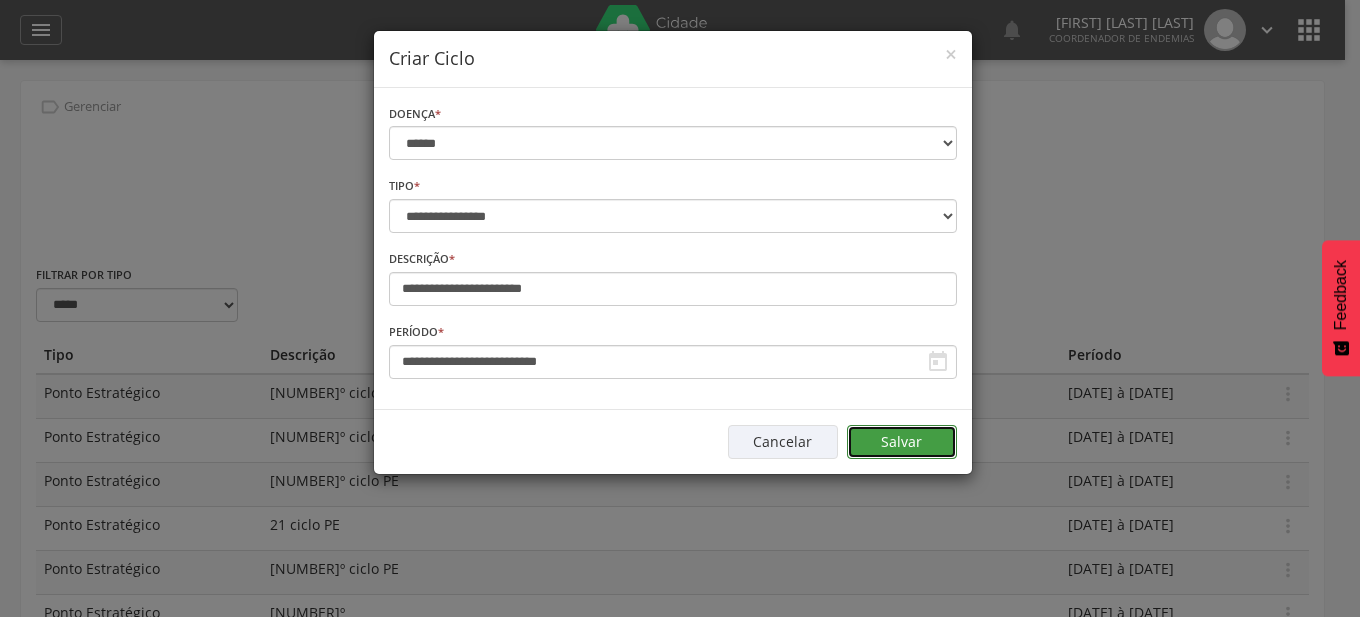 click on "Salvar" at bounding box center [902, 442] 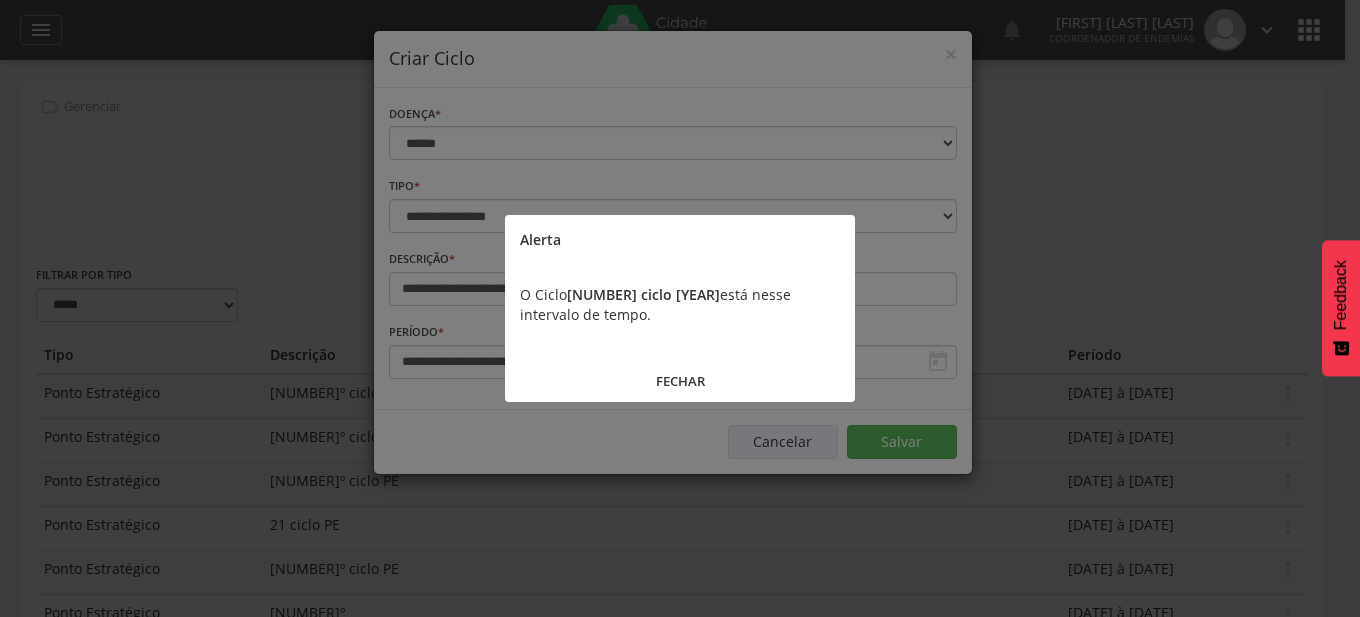 click on "FECHAR" at bounding box center [680, 381] 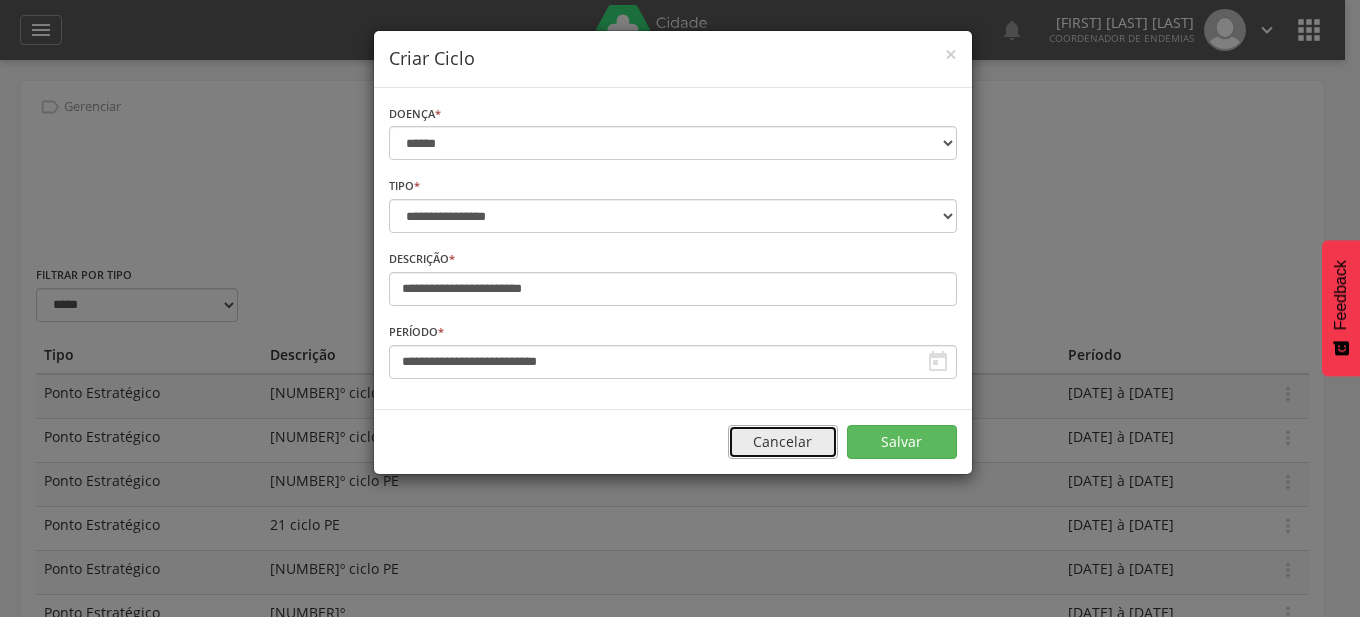 click on "Cancelar" at bounding box center [783, 442] 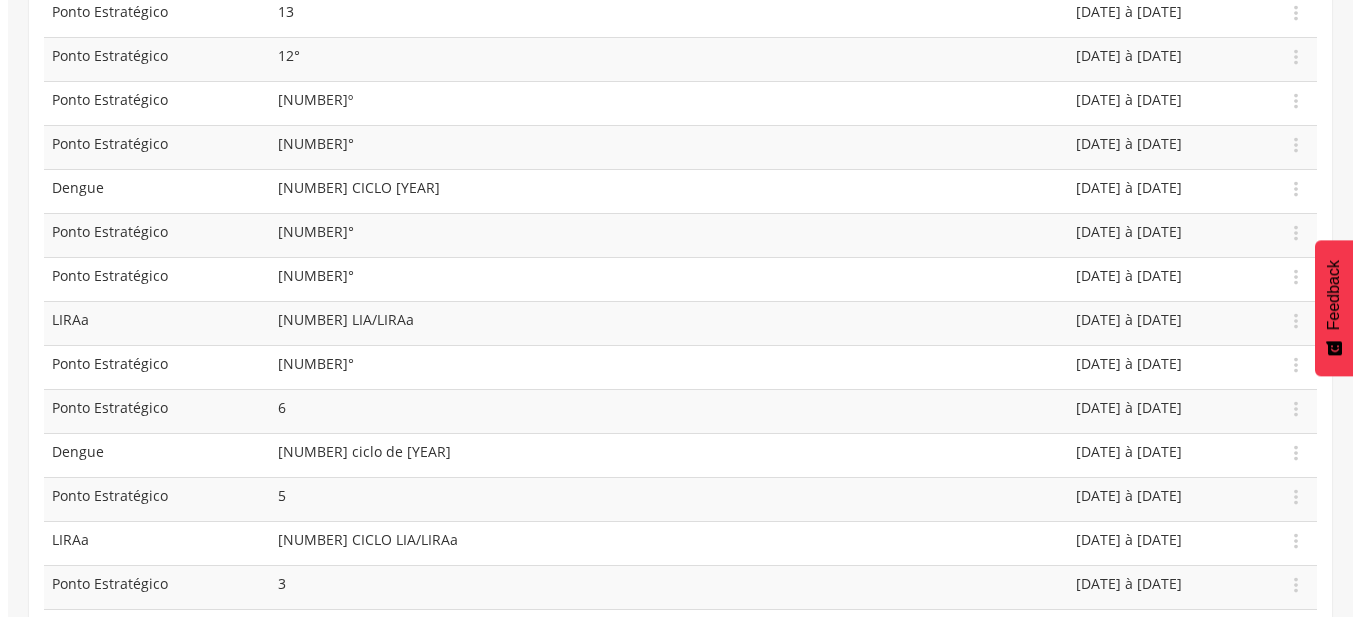 scroll, scrollTop: 2400, scrollLeft: 0, axis: vertical 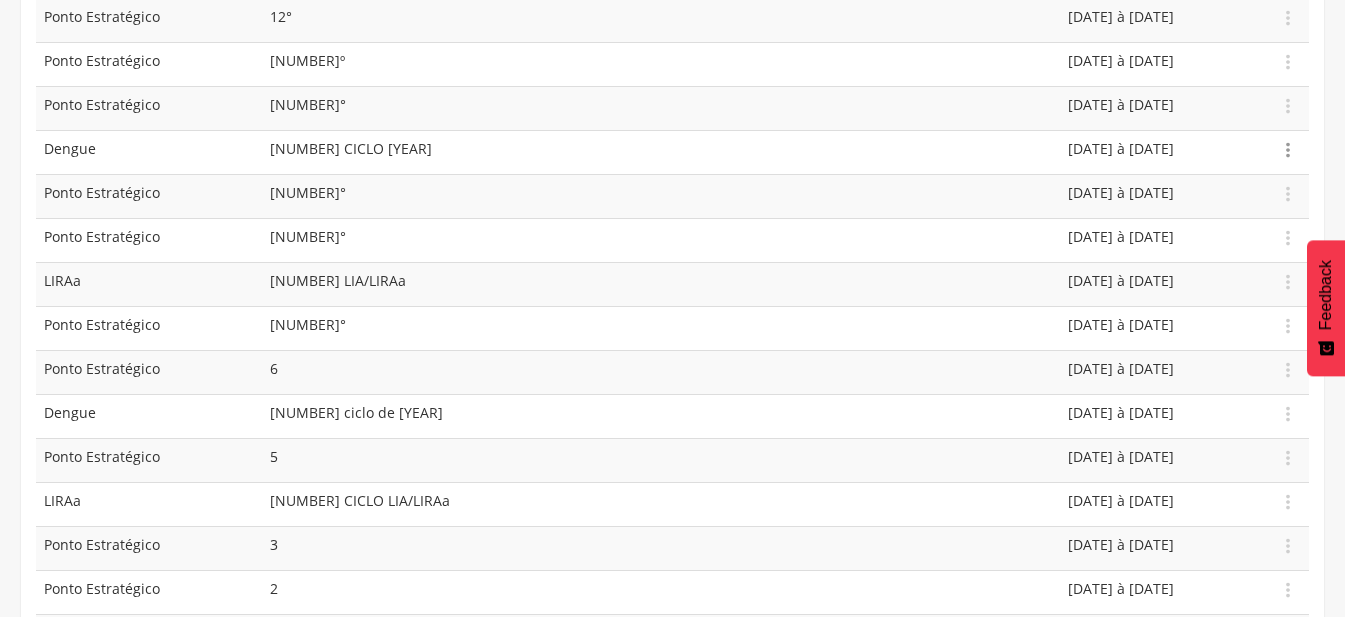 click on "" at bounding box center (1288, 150) 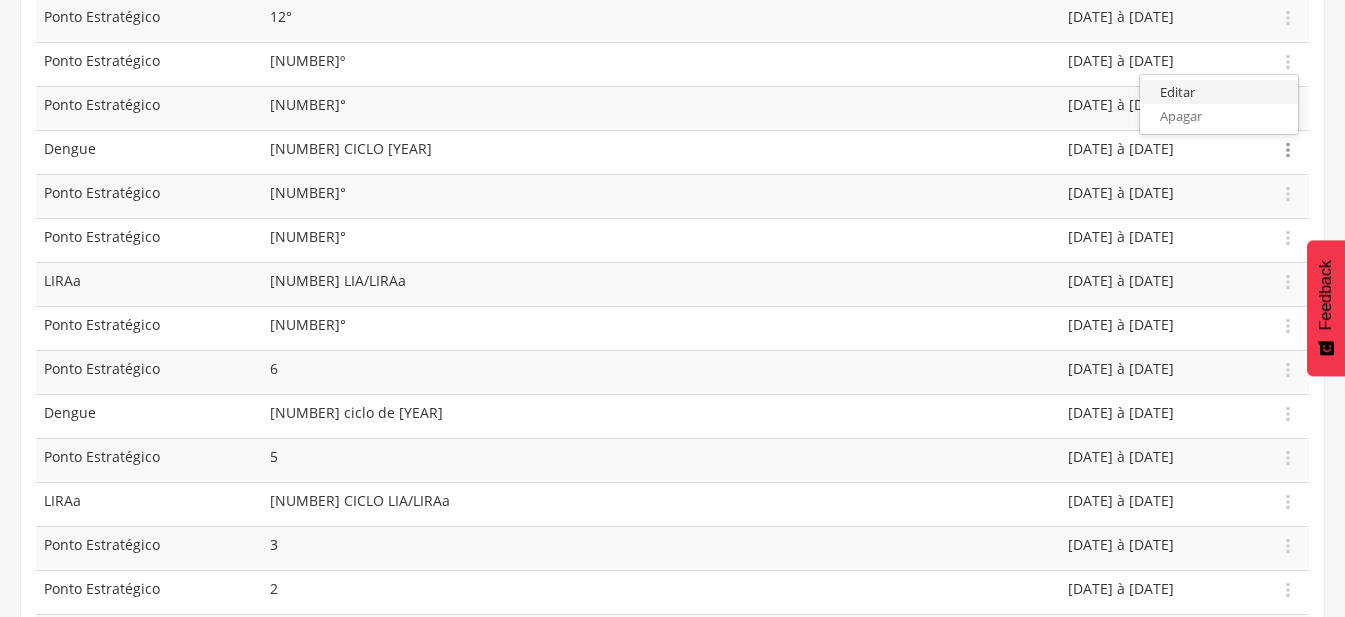 click on "Editar" at bounding box center (1219, 92) 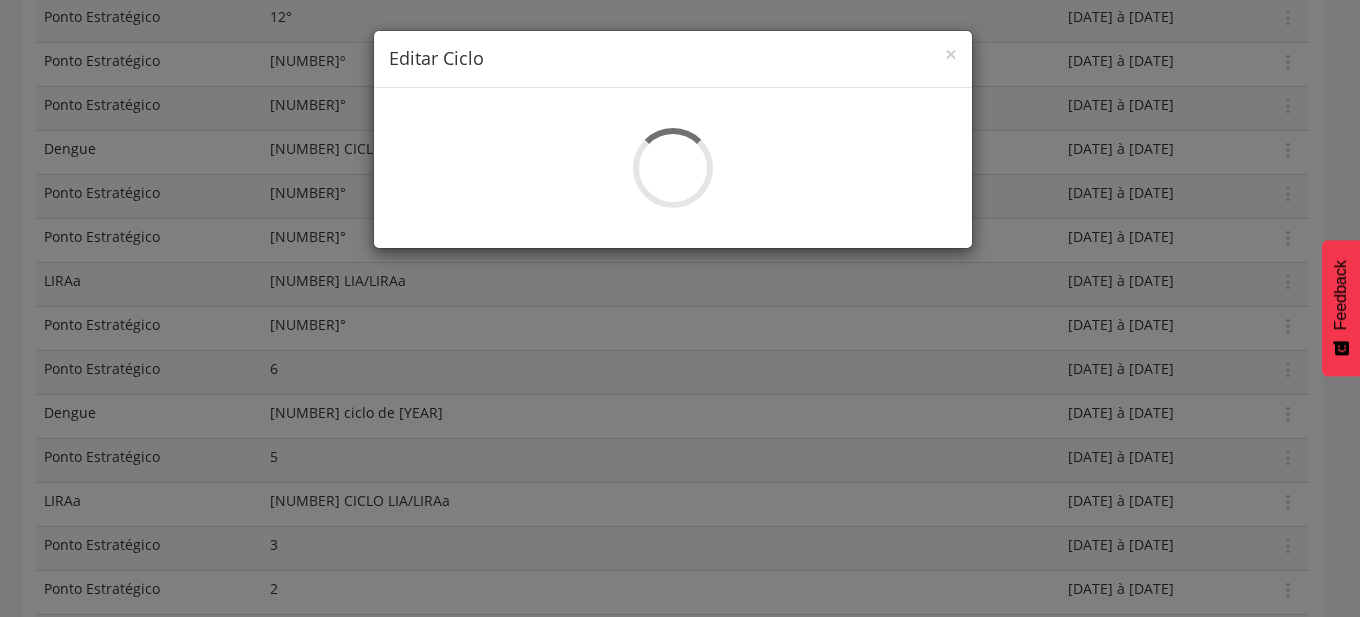type 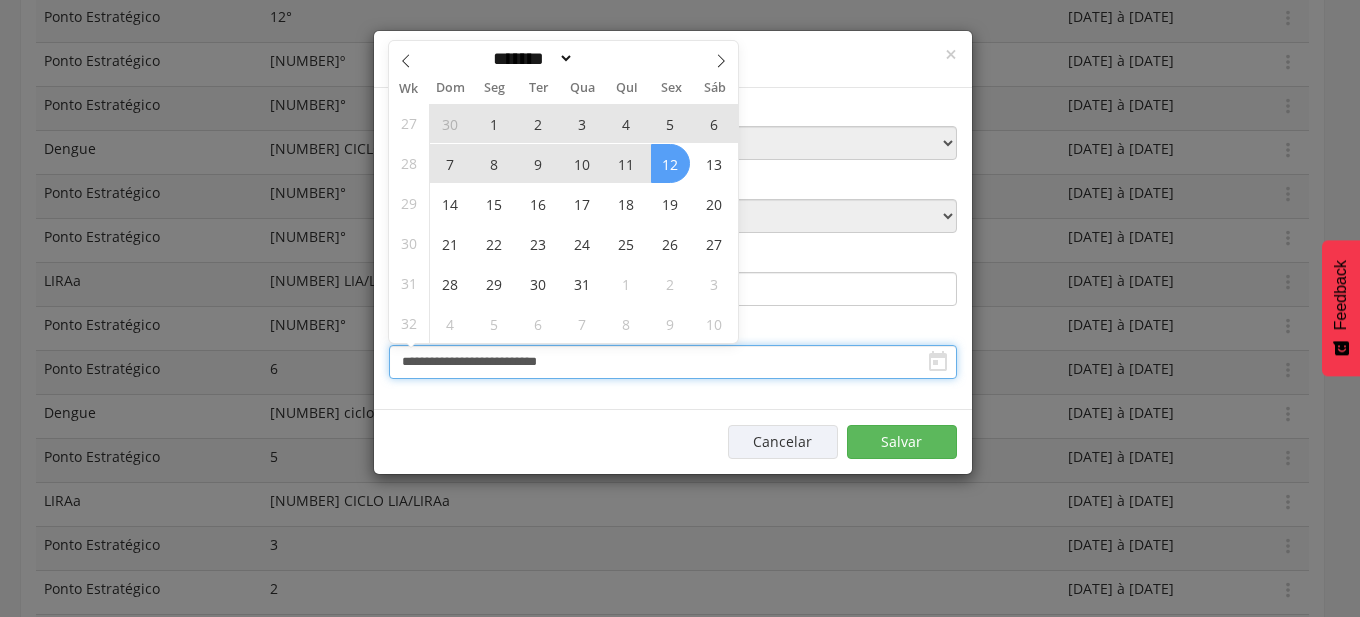 click on "**********" at bounding box center (673, 362) 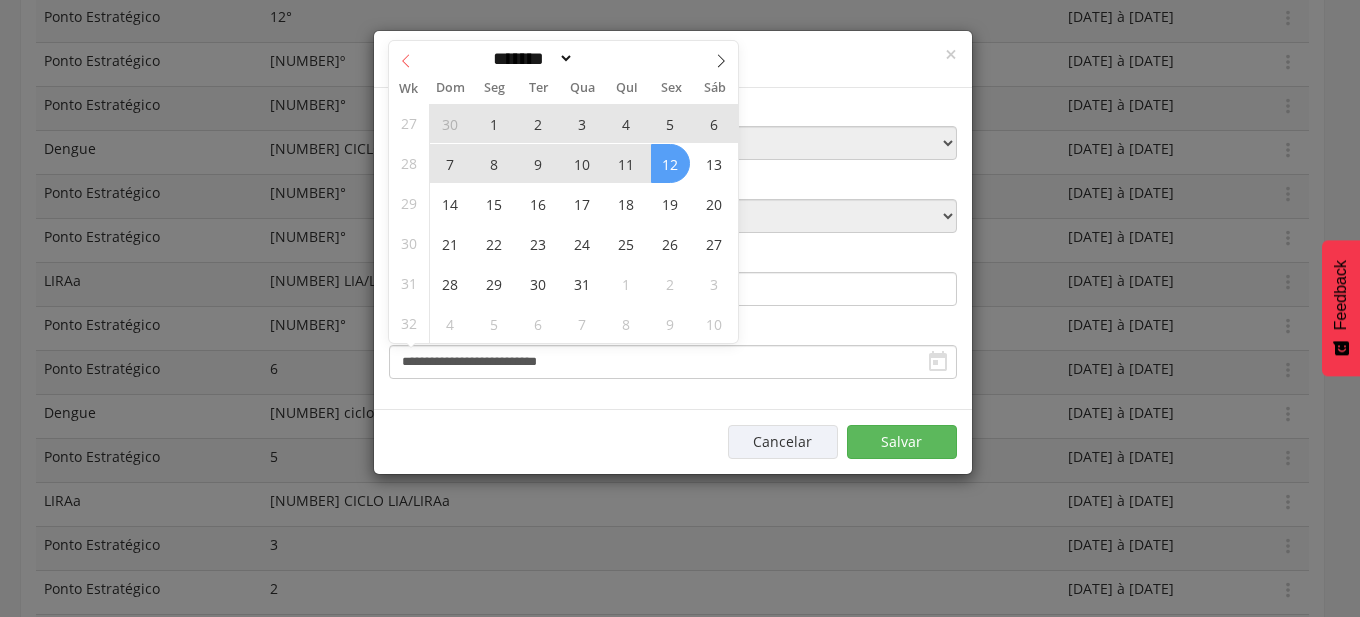 click 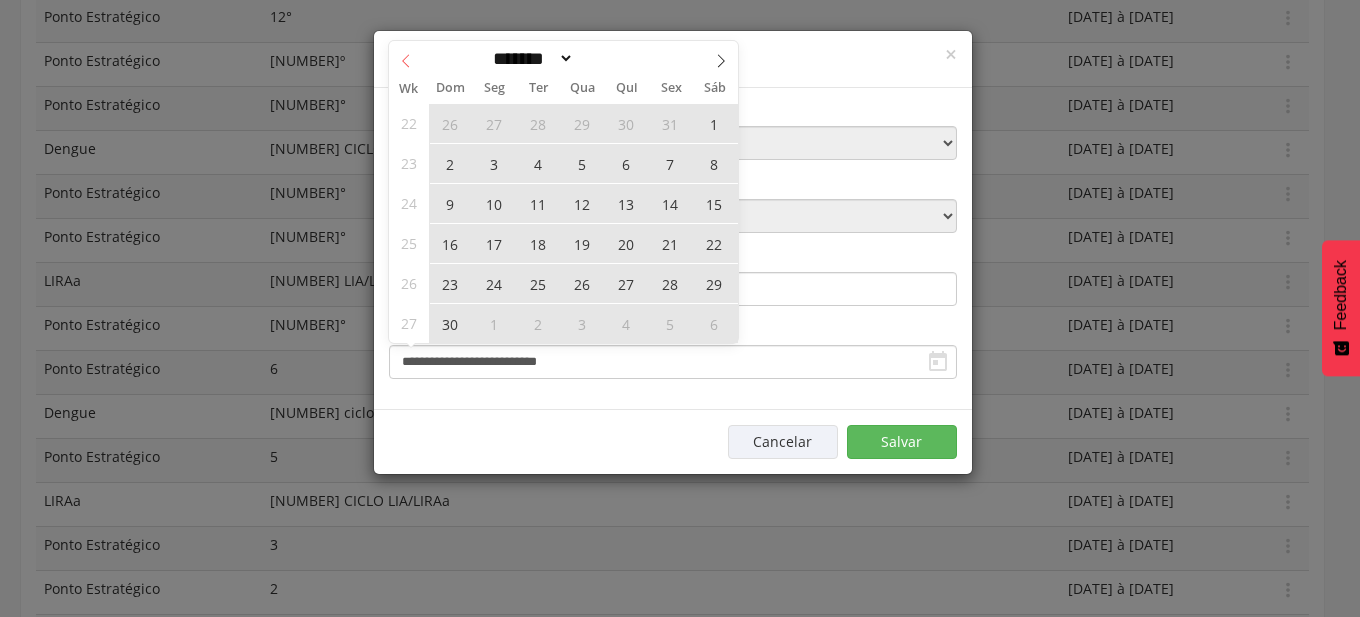 click 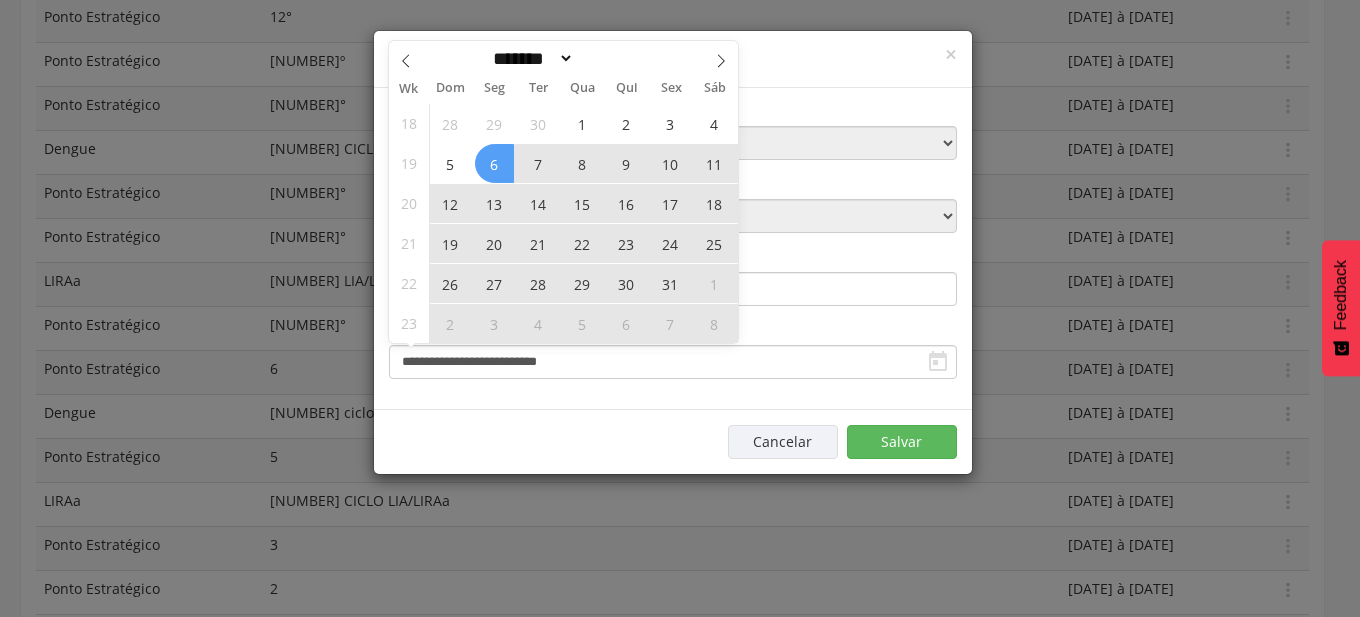 click on "6" at bounding box center [494, 163] 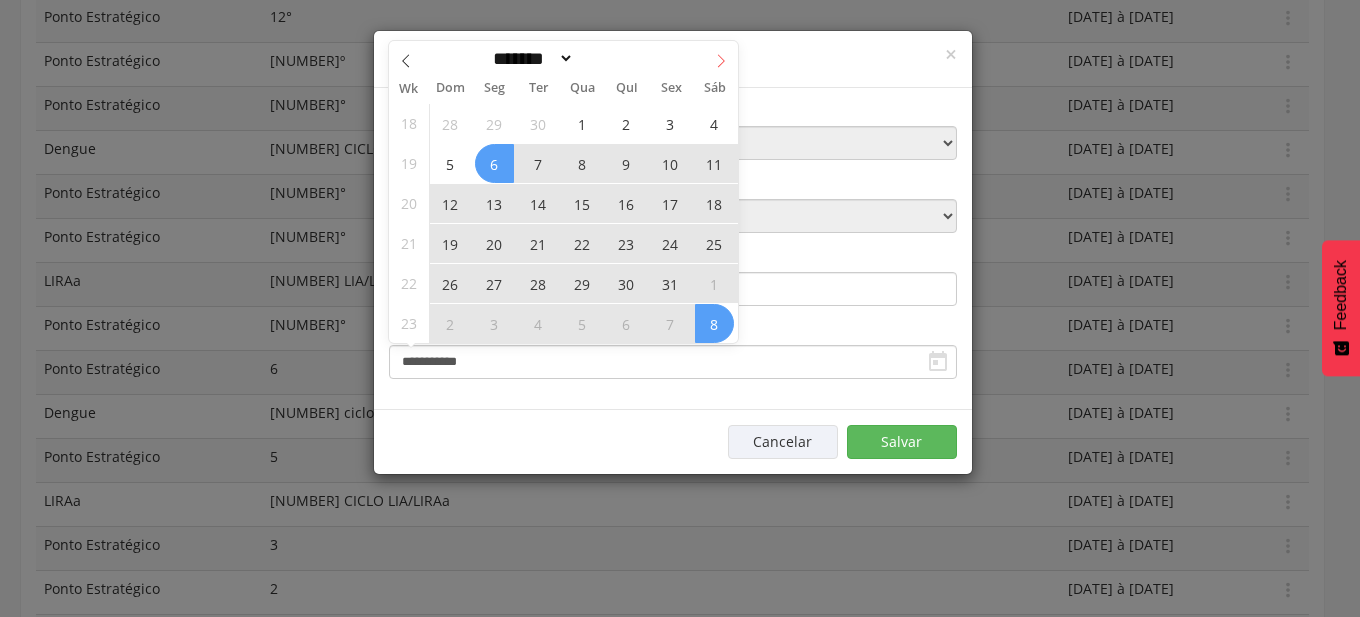 click 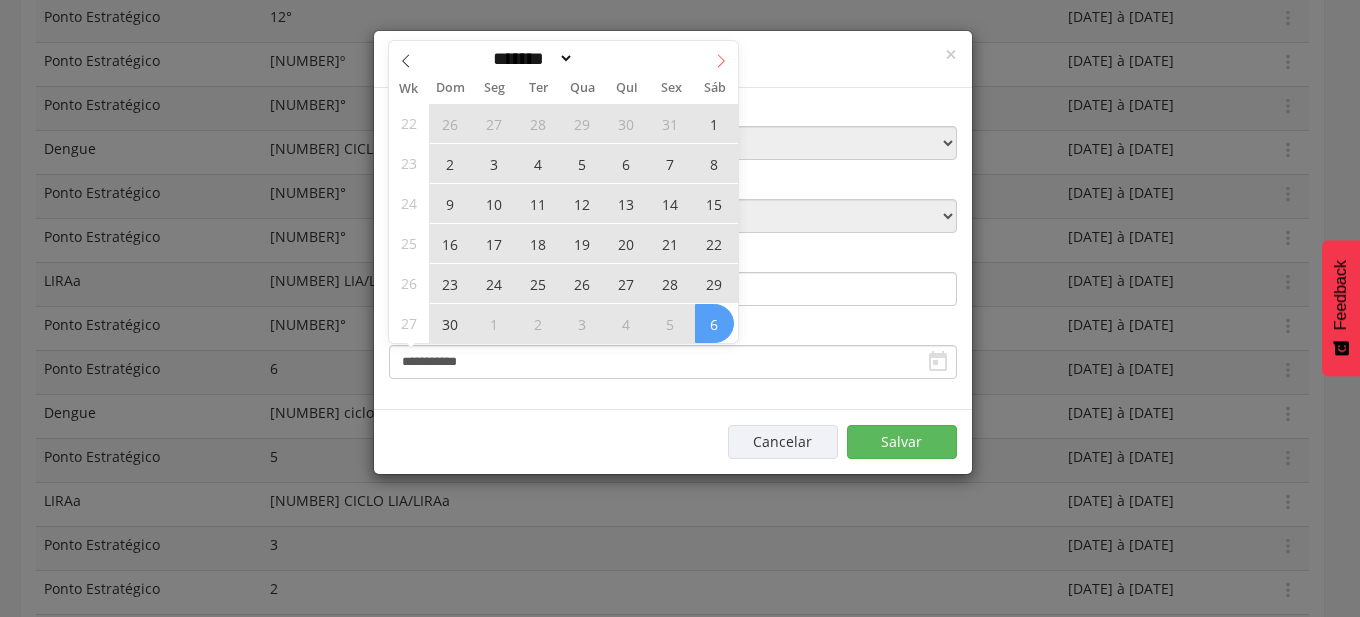 click 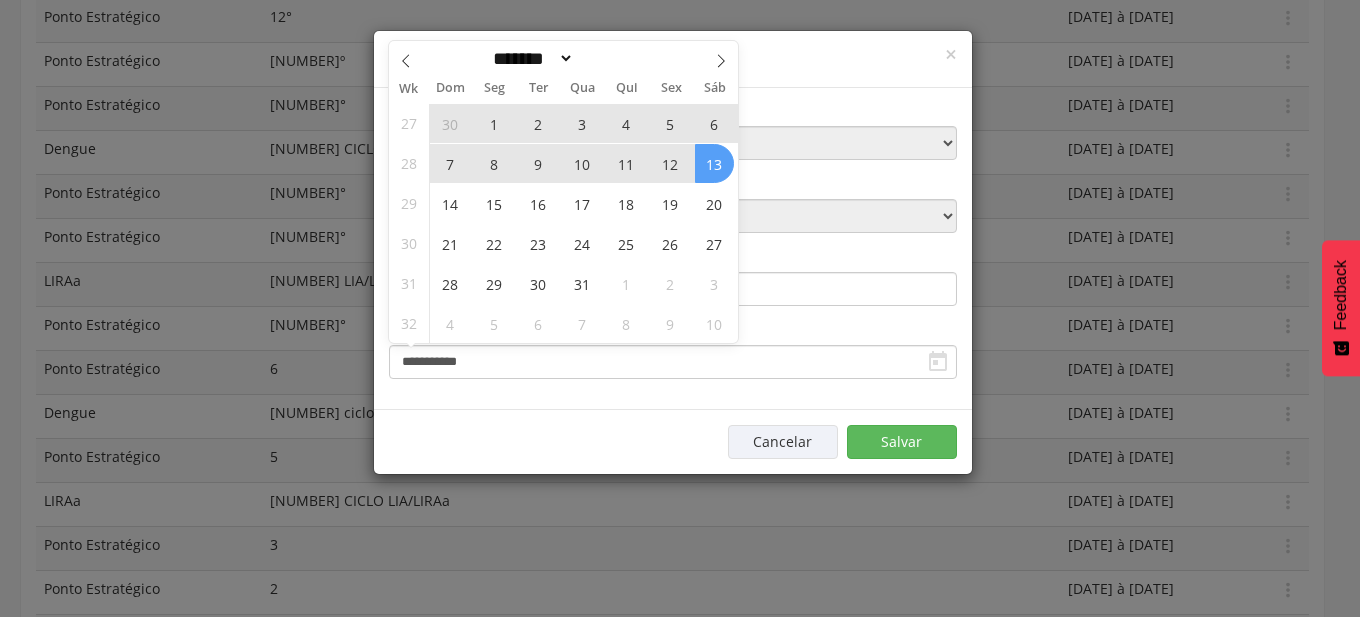 click on "13" at bounding box center [714, 163] 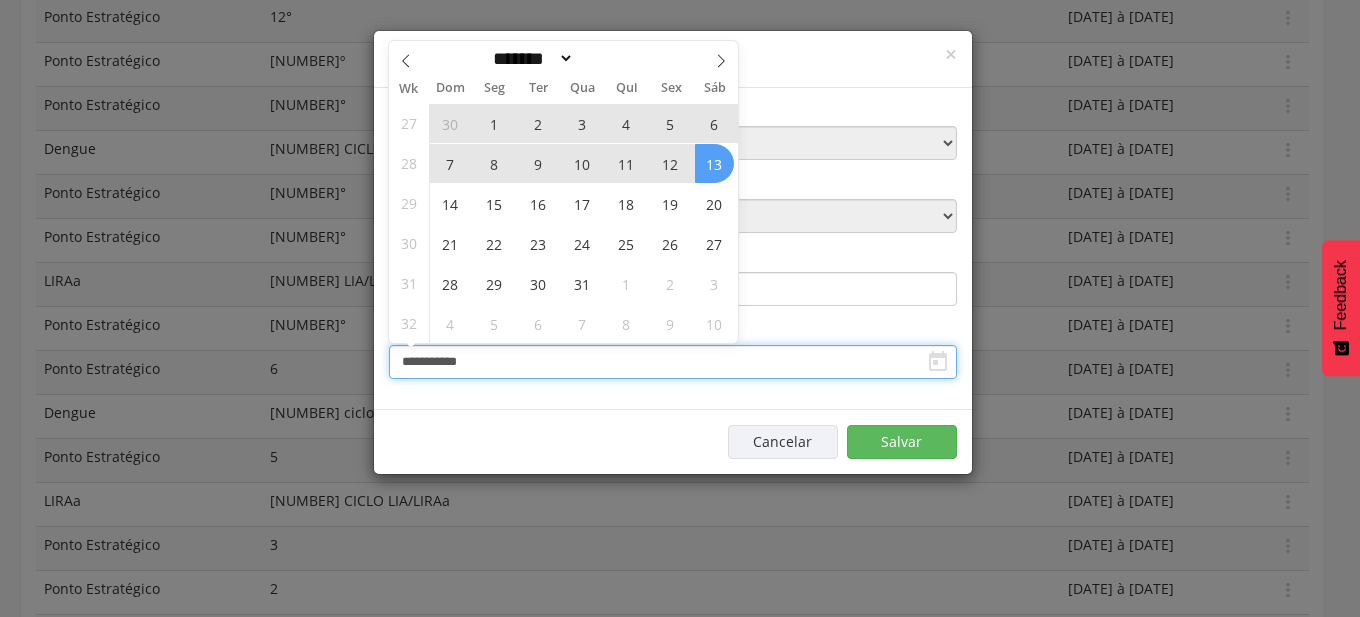 type on "**********" 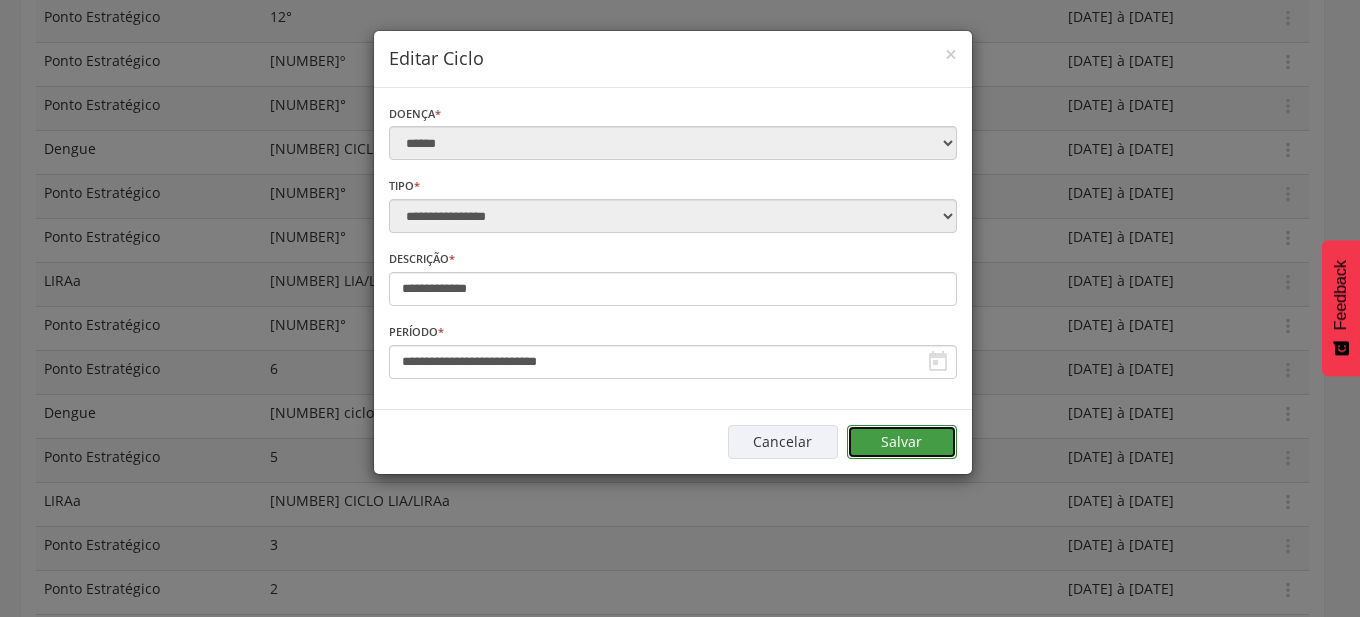 click on "Salvar" at bounding box center (902, 442) 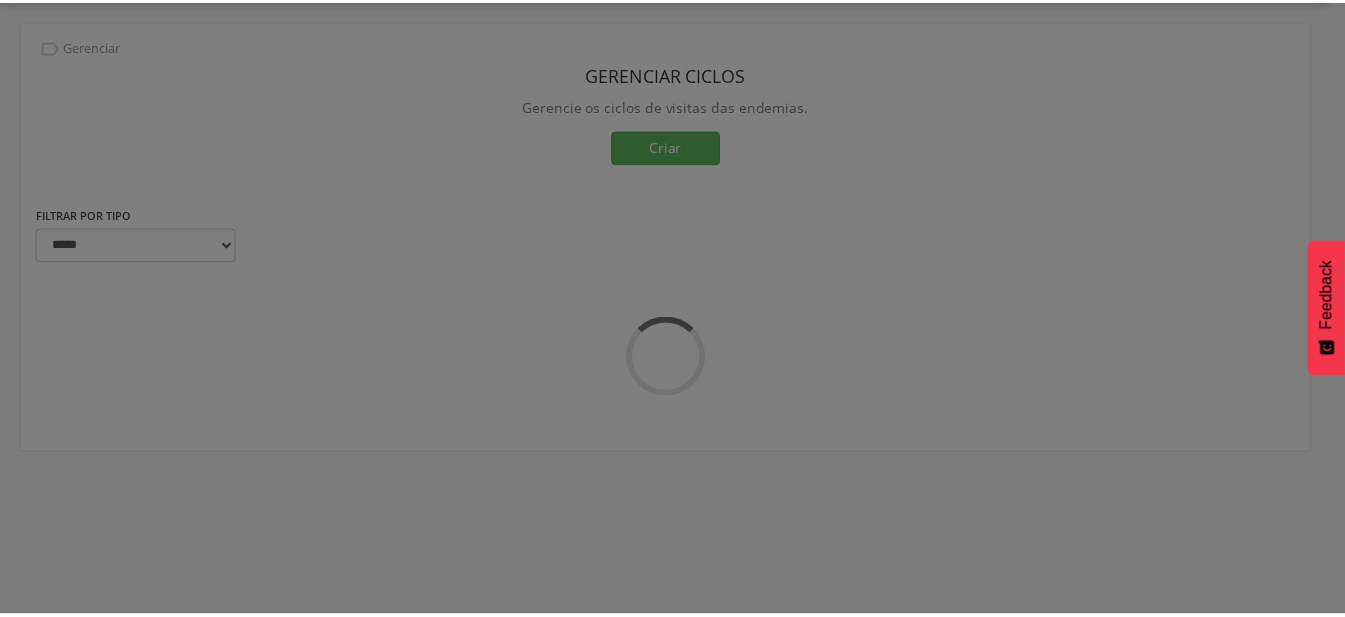 scroll, scrollTop: 60, scrollLeft: 0, axis: vertical 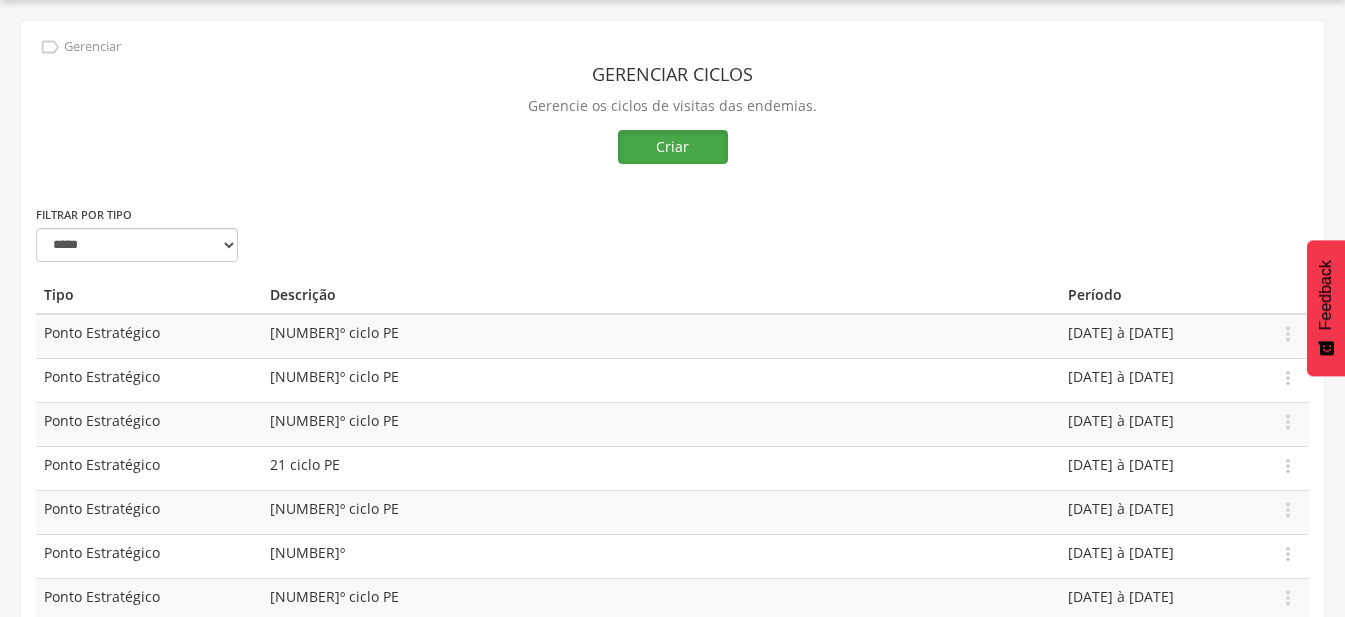 click on "Criar" at bounding box center (673, 147) 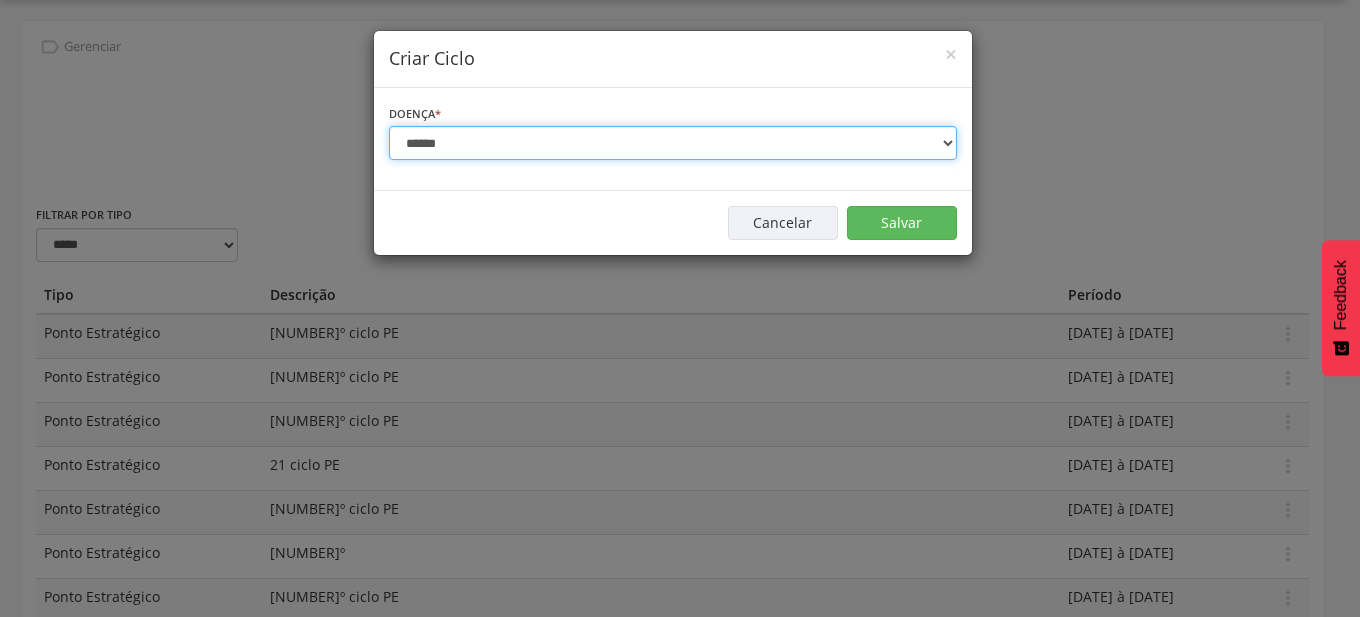 click on "**********" at bounding box center (673, 143) 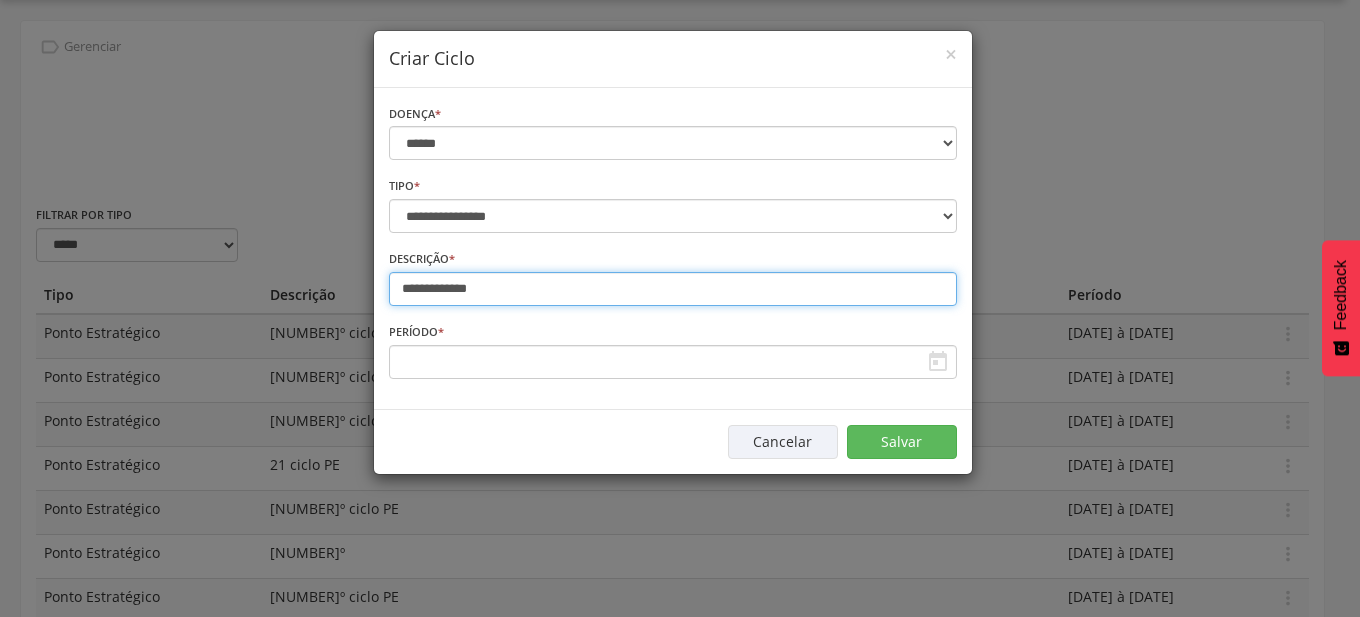 click on "**********" at bounding box center (673, 289) 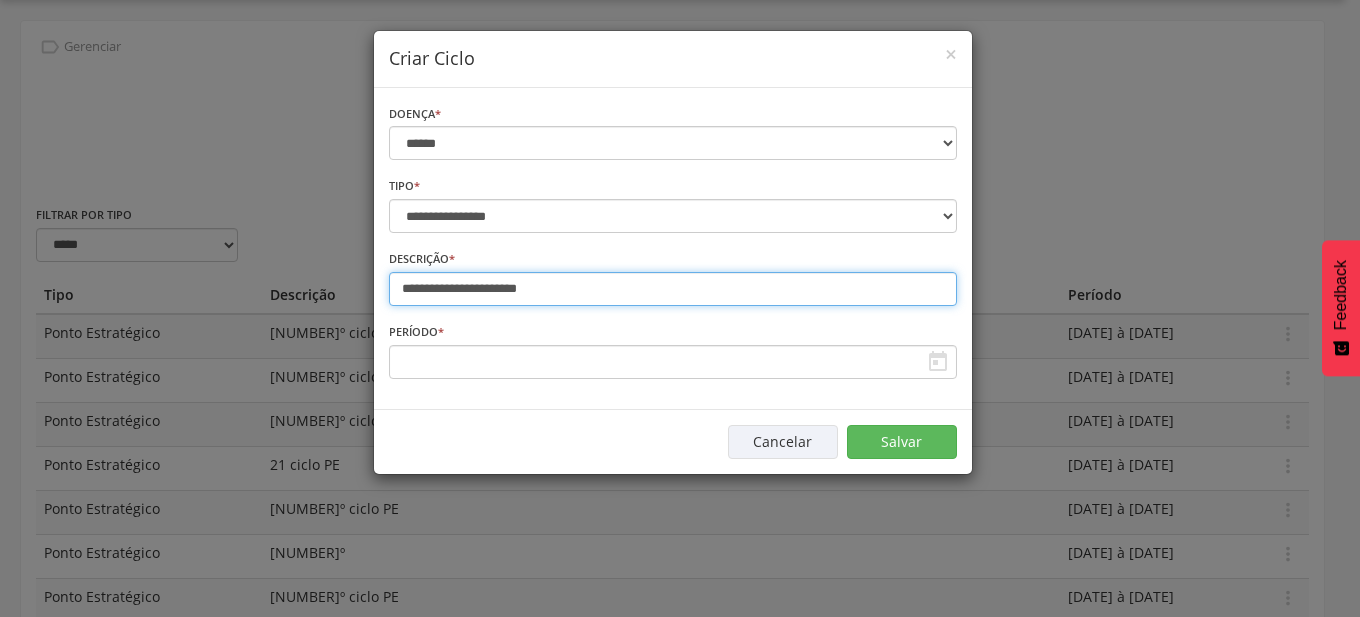 type on "**********" 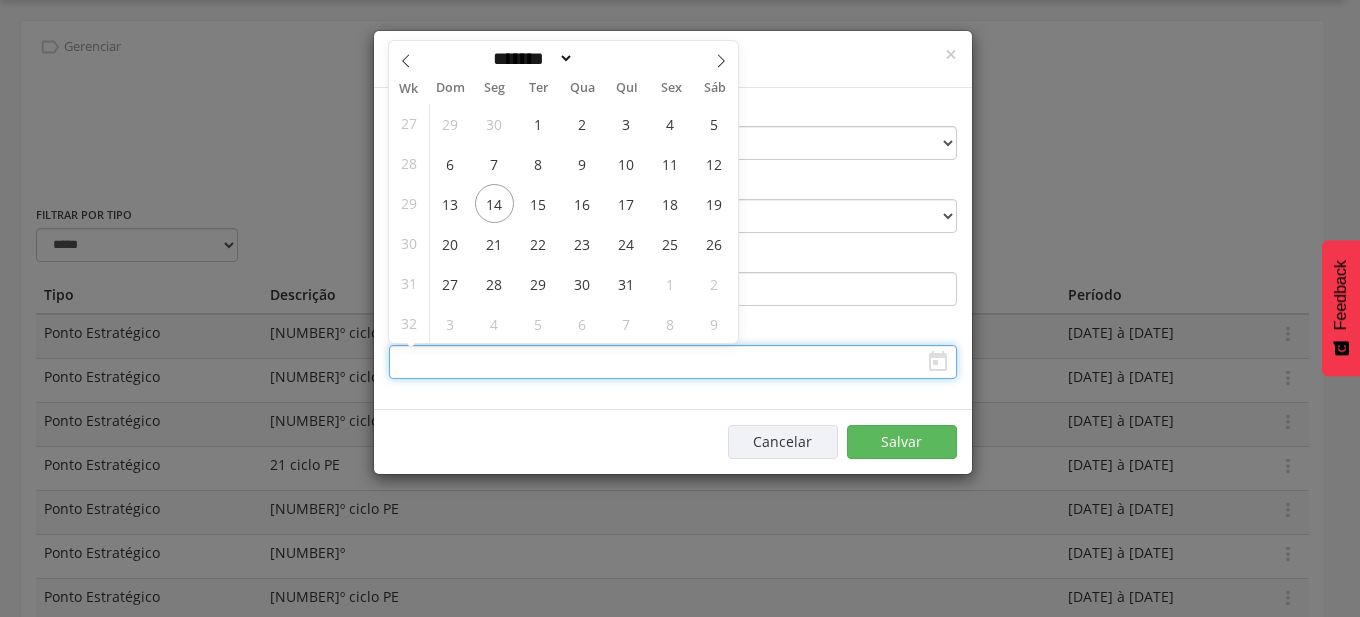 click at bounding box center (673, 362) 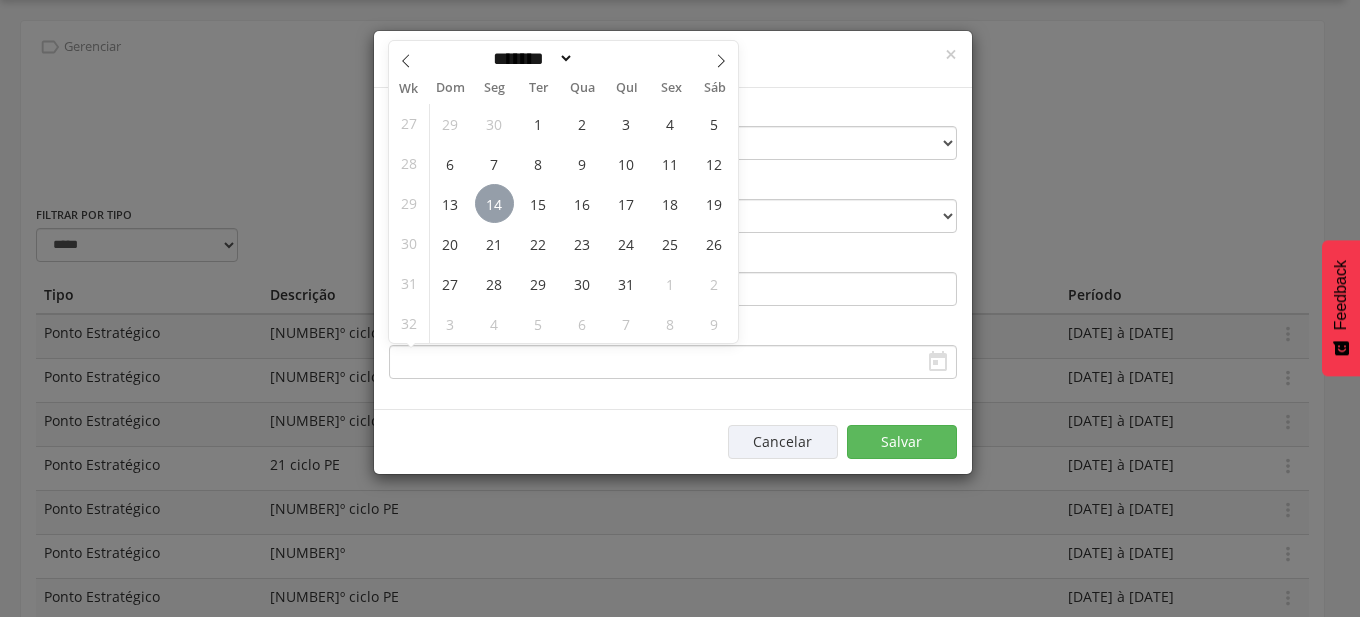 click on "14" at bounding box center (494, 203) 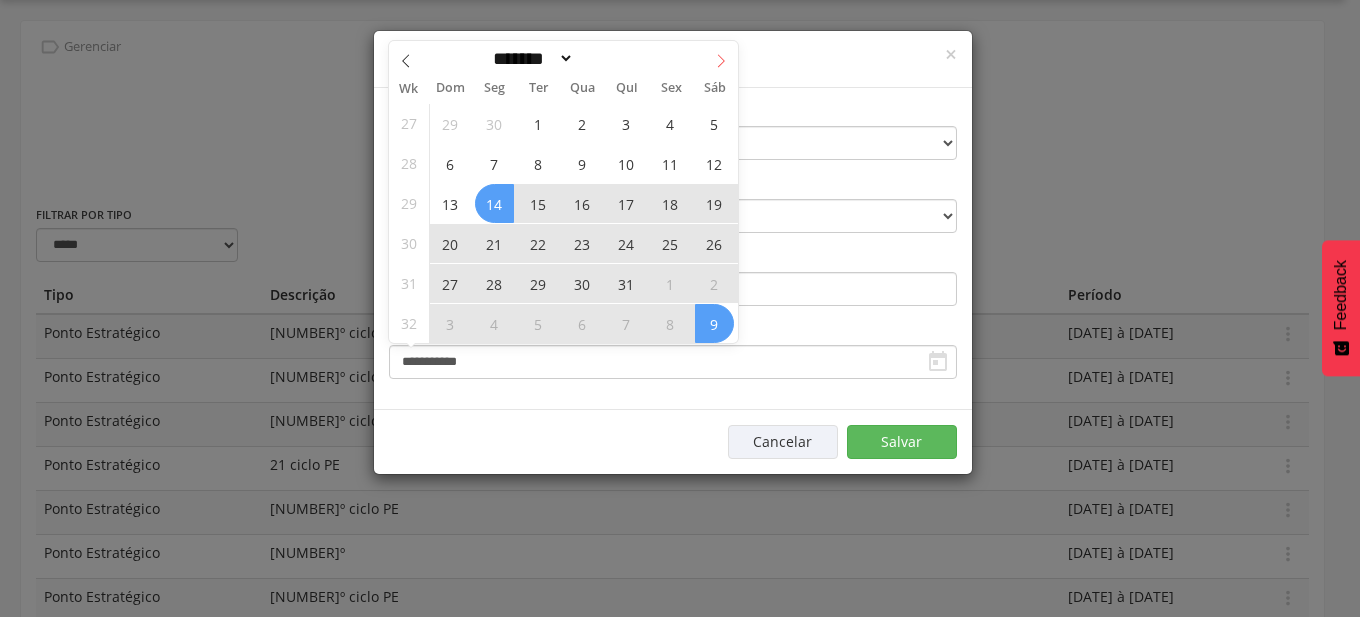 click at bounding box center [721, 58] 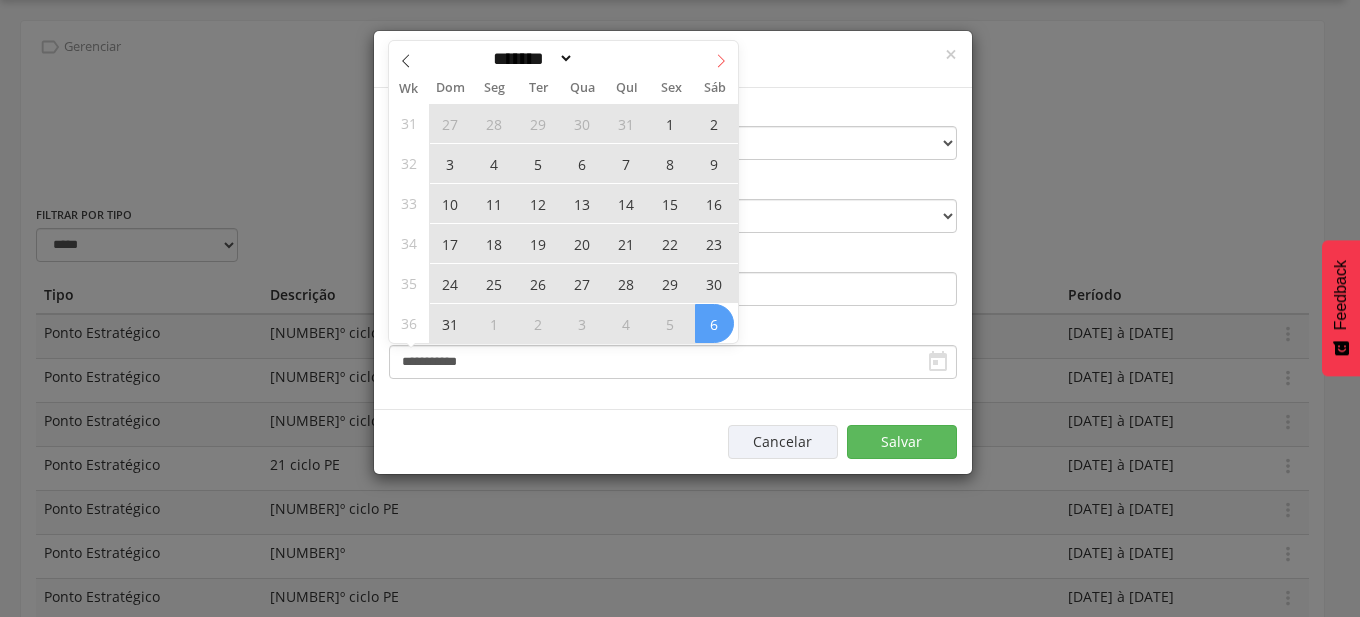 click 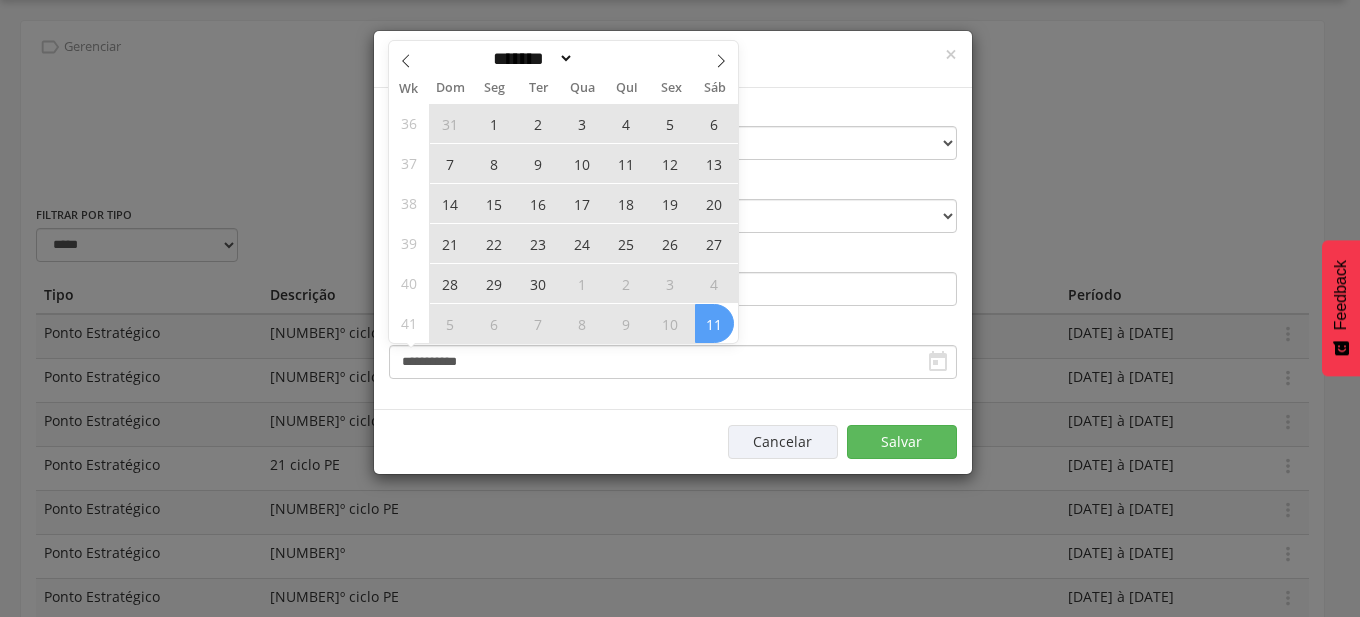 click on "11" at bounding box center [714, 323] 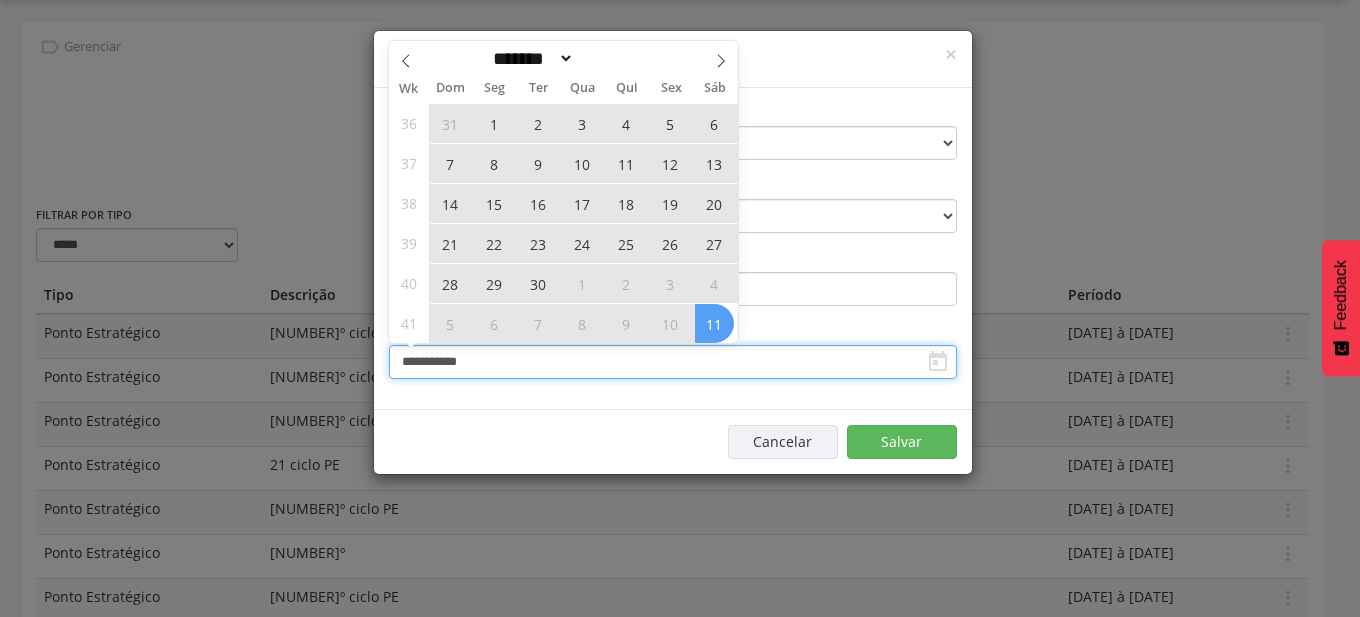 type on "**********" 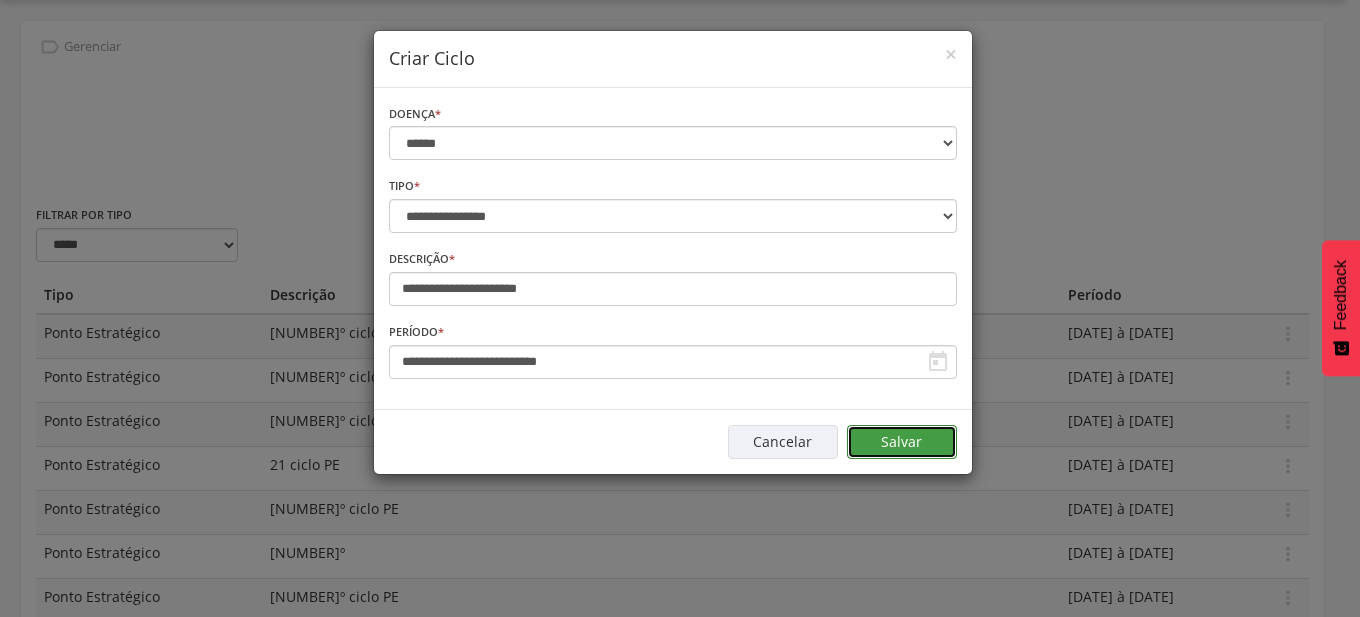 click on "Salvar" at bounding box center [902, 442] 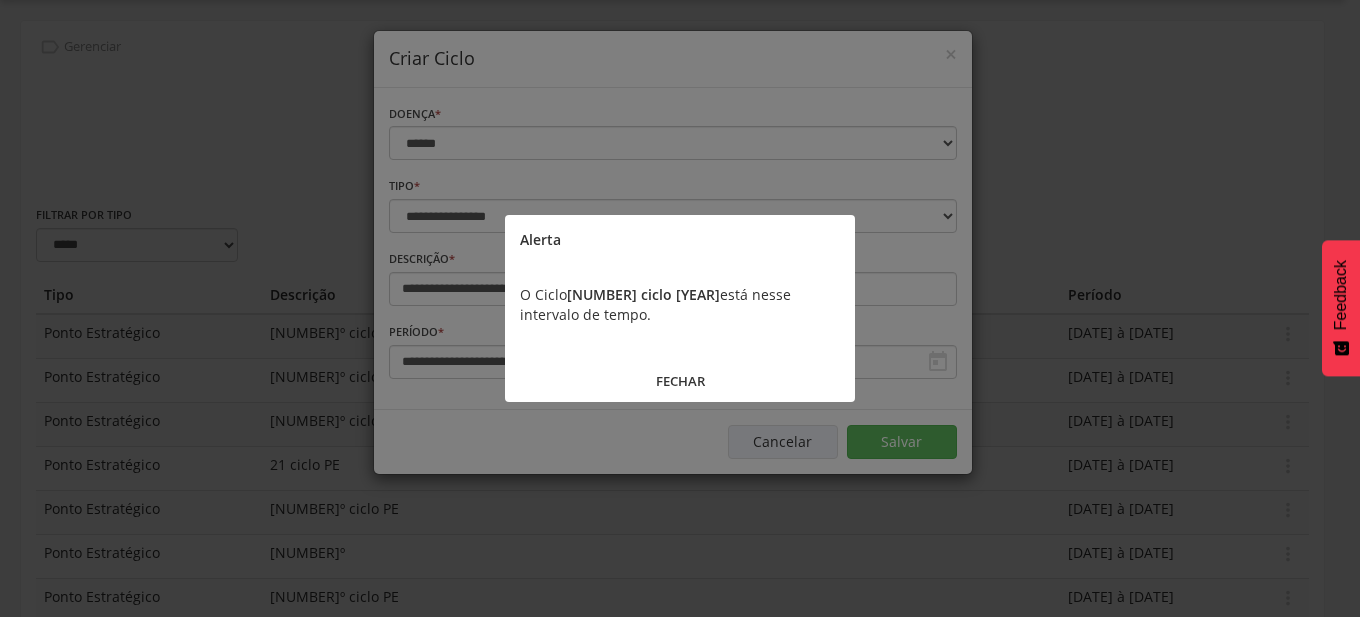 click on "FECHAR" at bounding box center (680, 381) 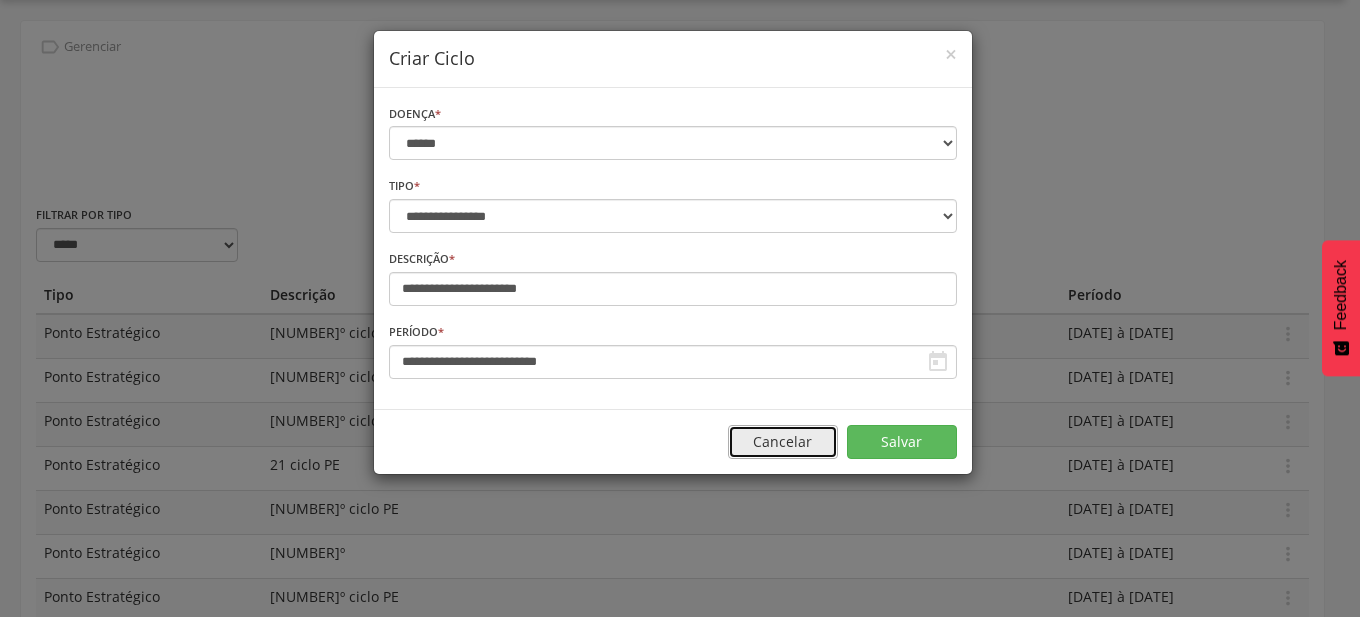 click on "Cancelar" at bounding box center [783, 442] 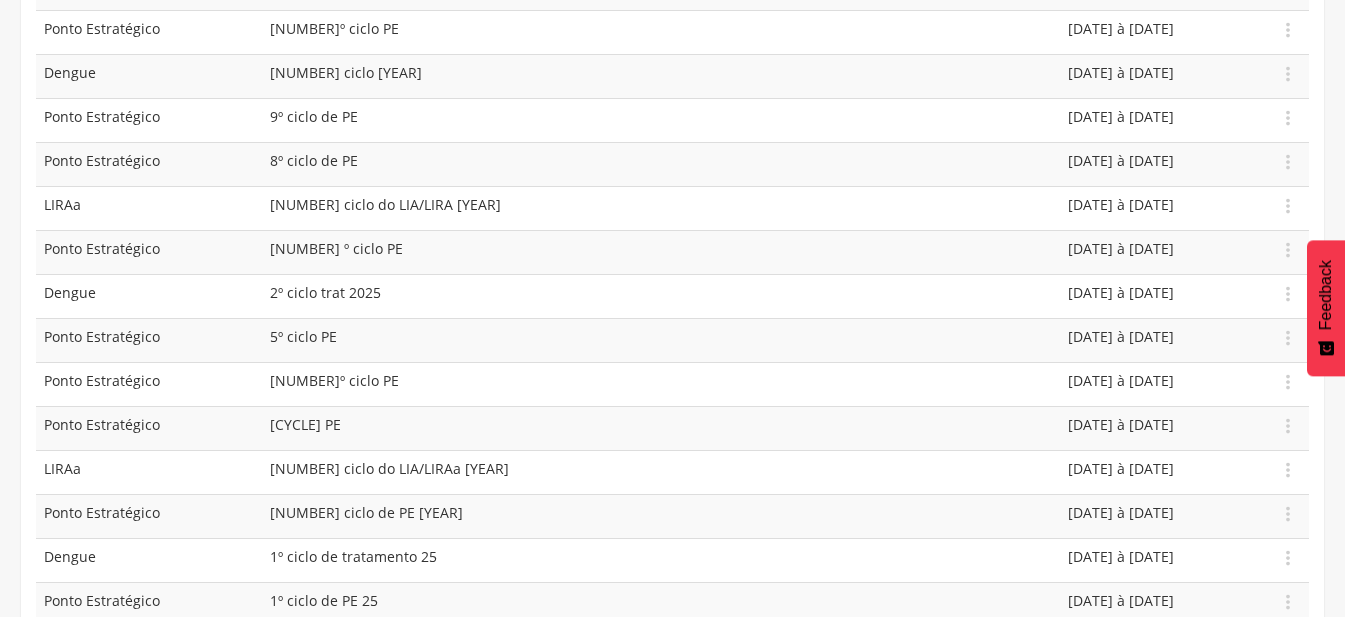 scroll, scrollTop: 1000, scrollLeft: 0, axis: vertical 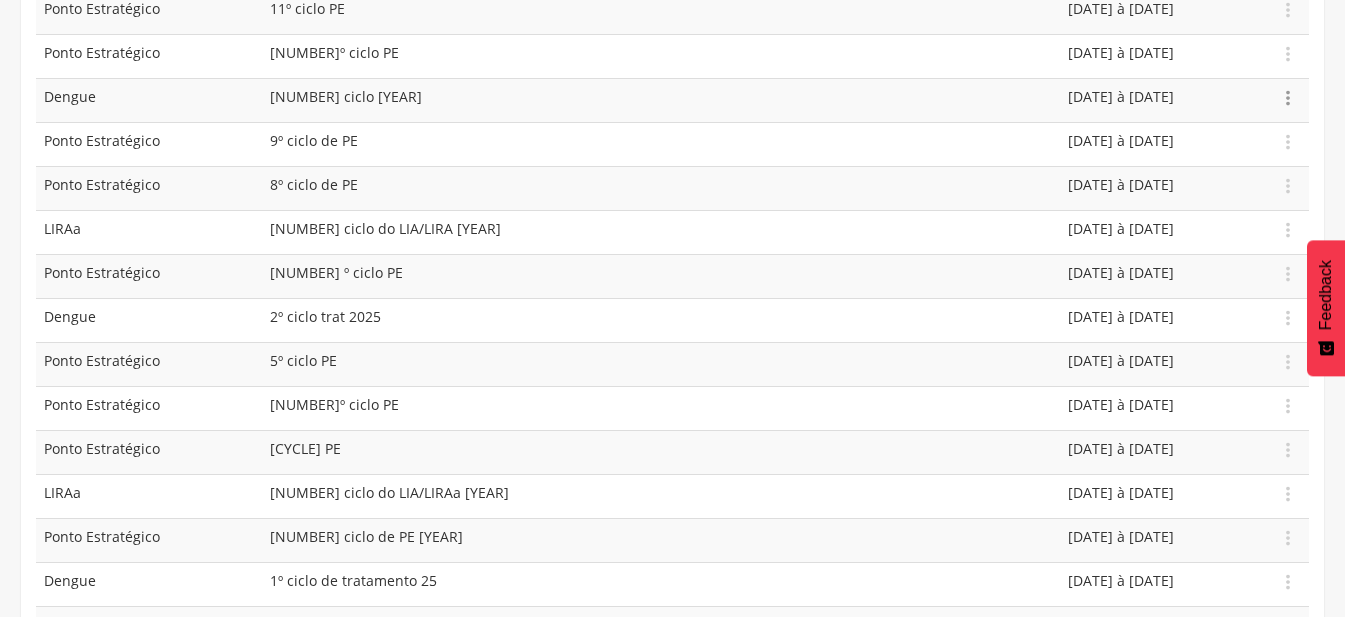 click on "" at bounding box center (1288, 98) 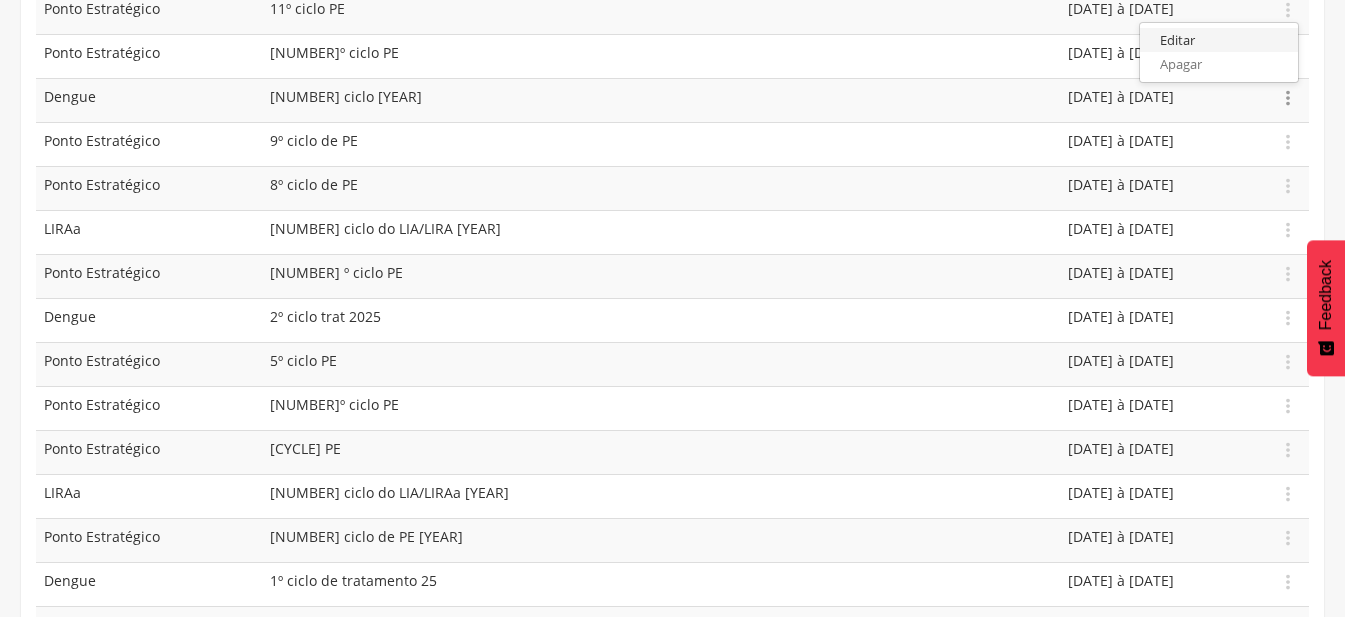 click on "Editar" at bounding box center [1219, 40] 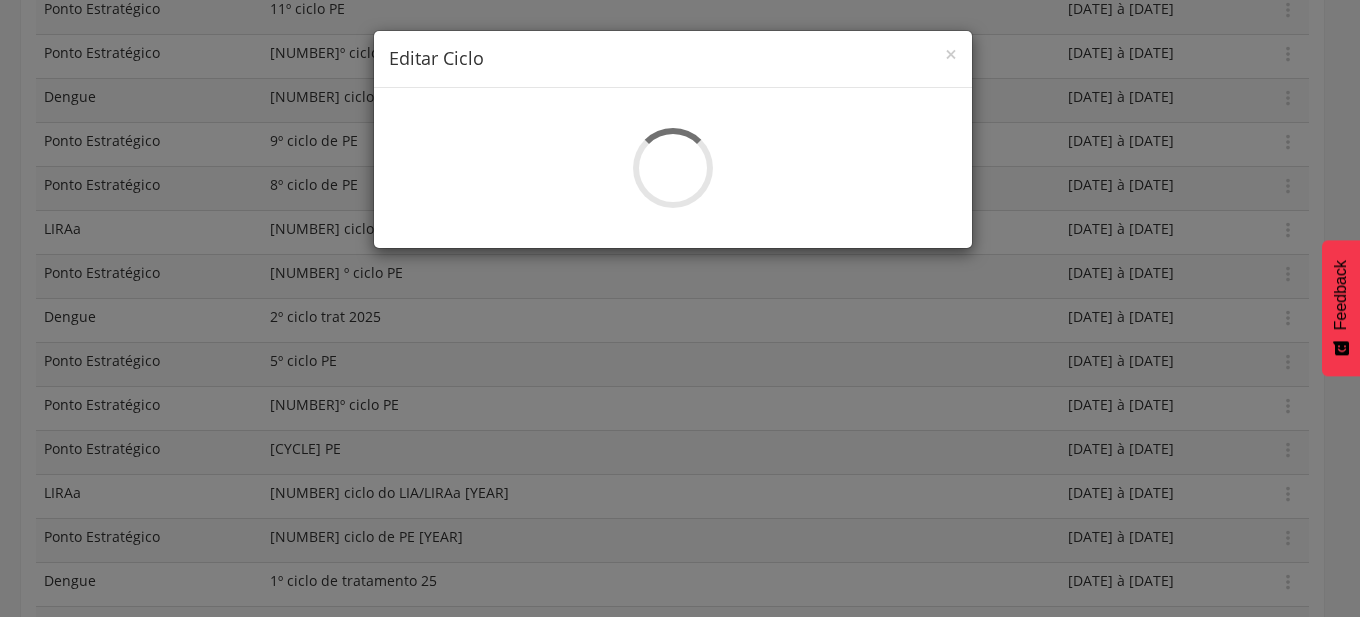type 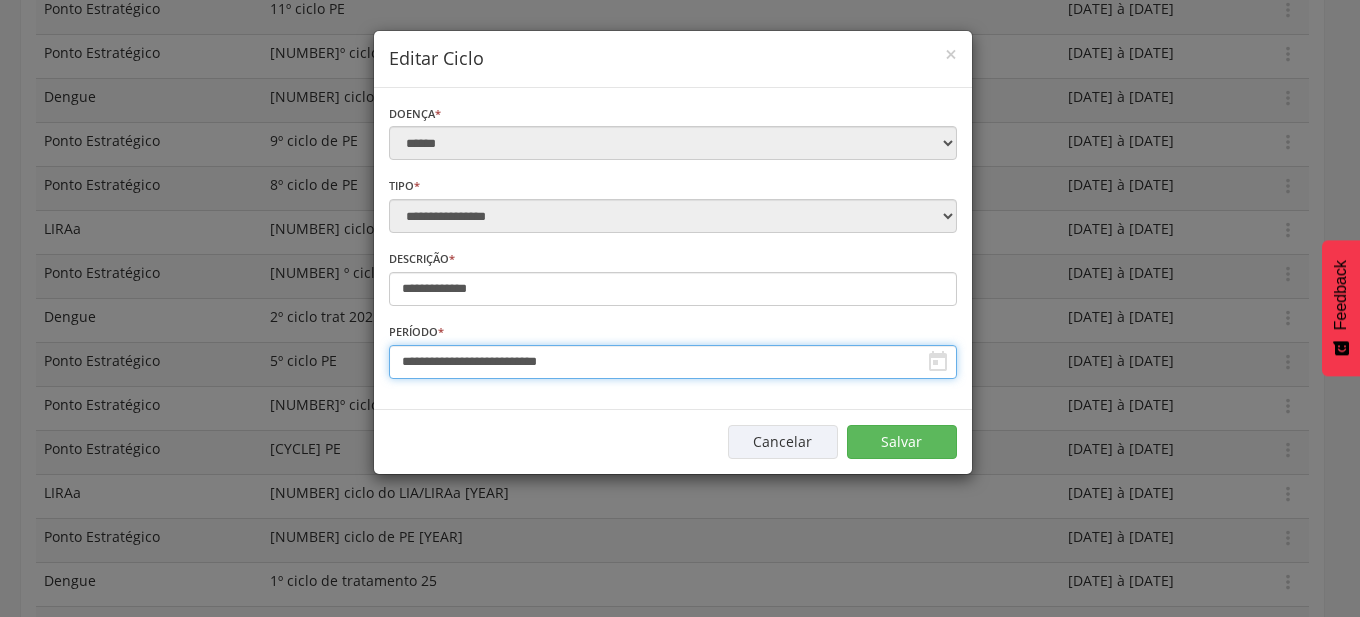 click on "**********" at bounding box center (673, 362) 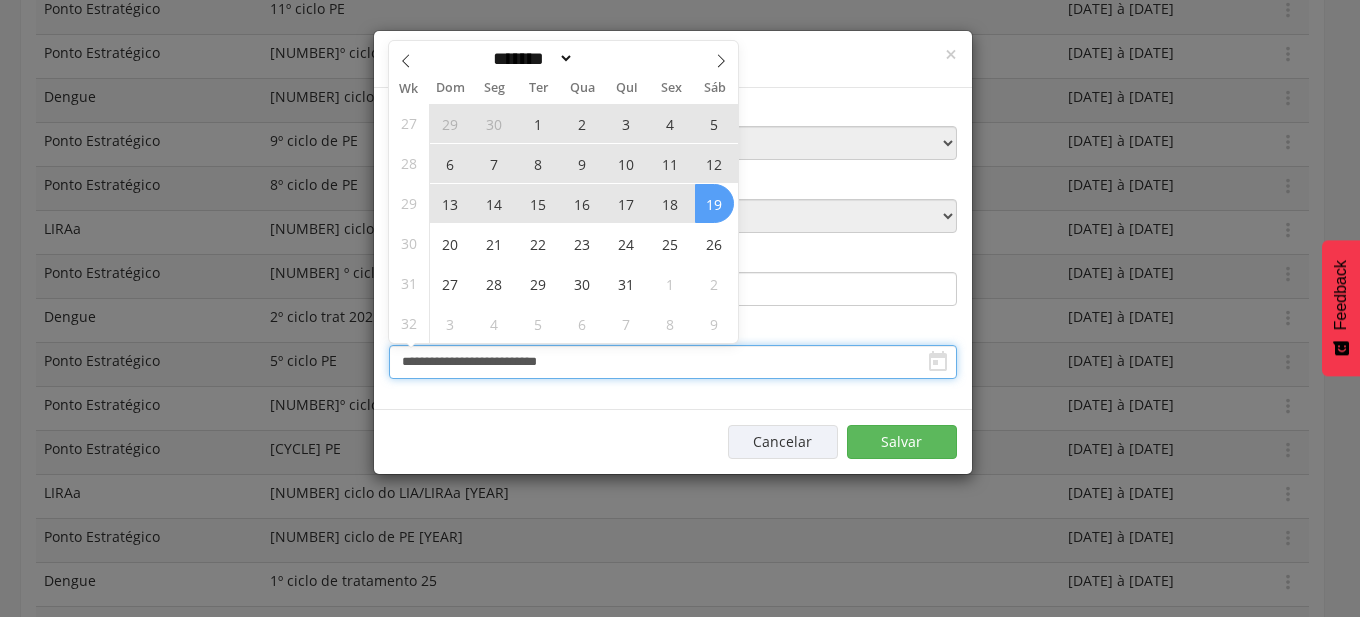 click on "**********" at bounding box center (673, 362) 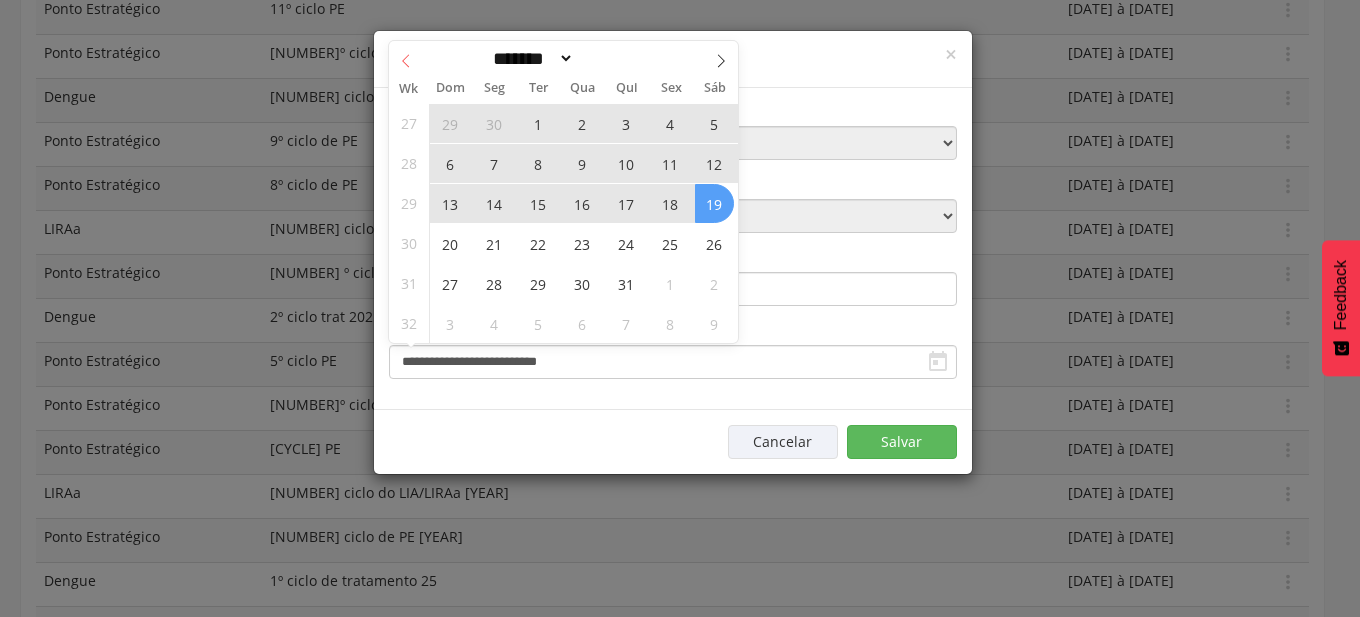 click 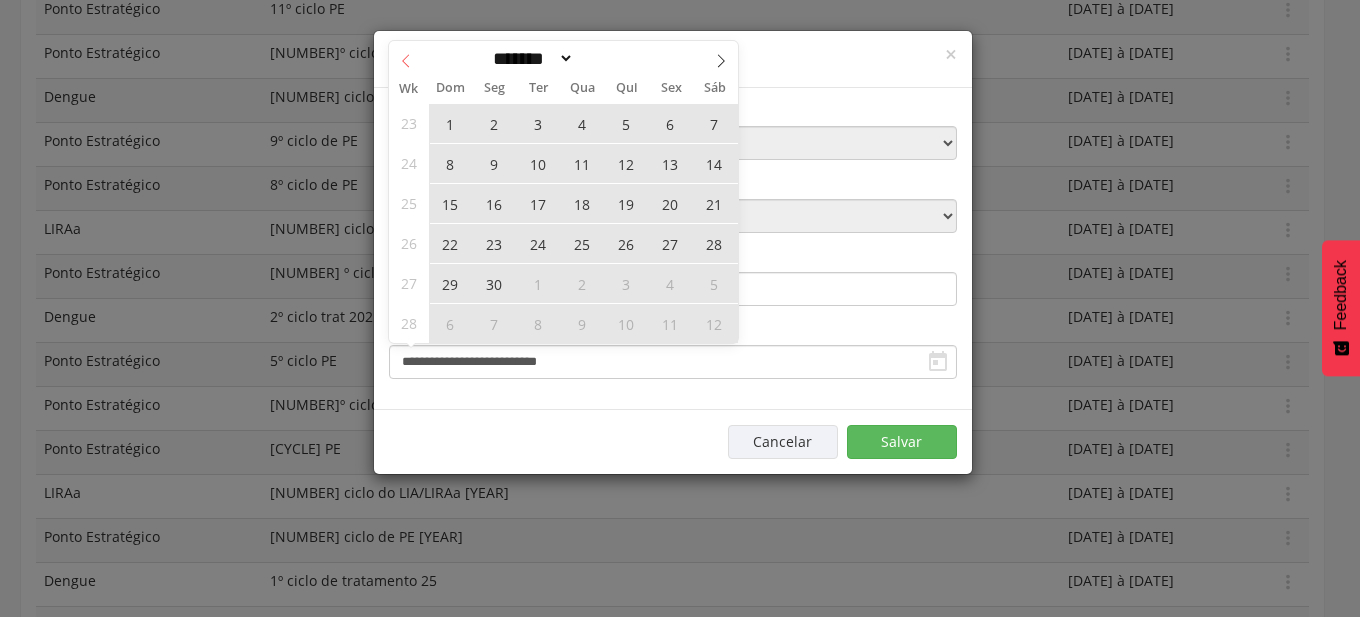 click 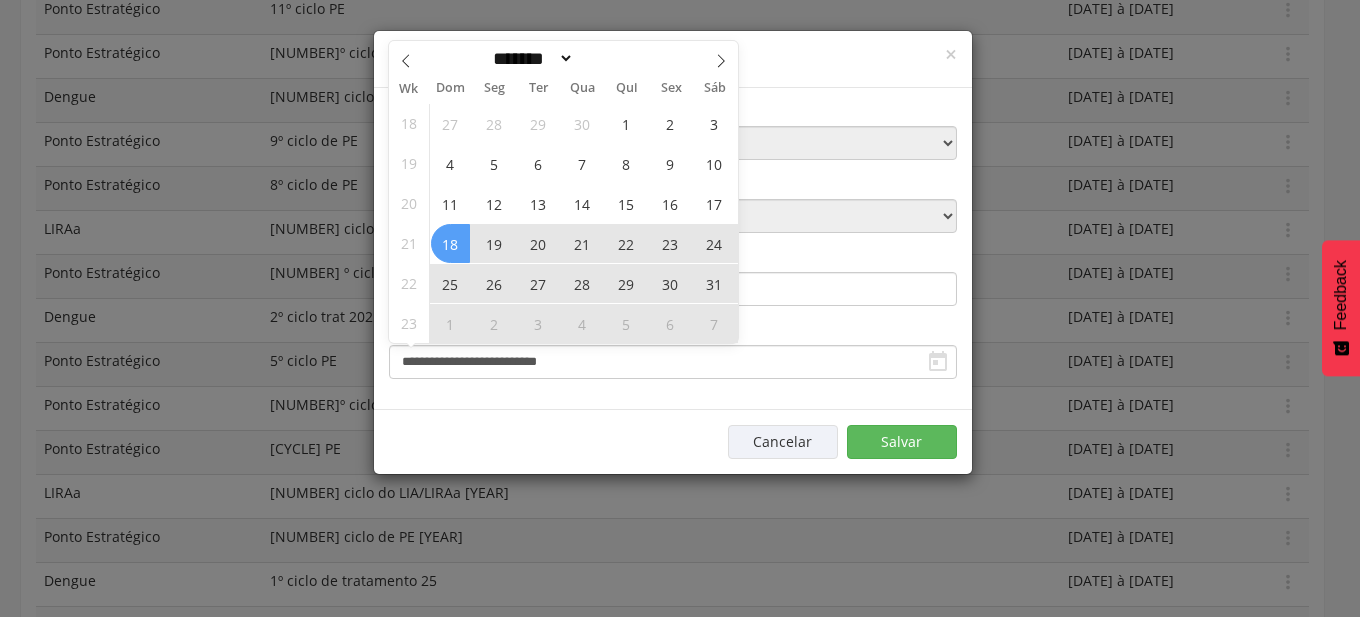 click on "18" at bounding box center (450, 243) 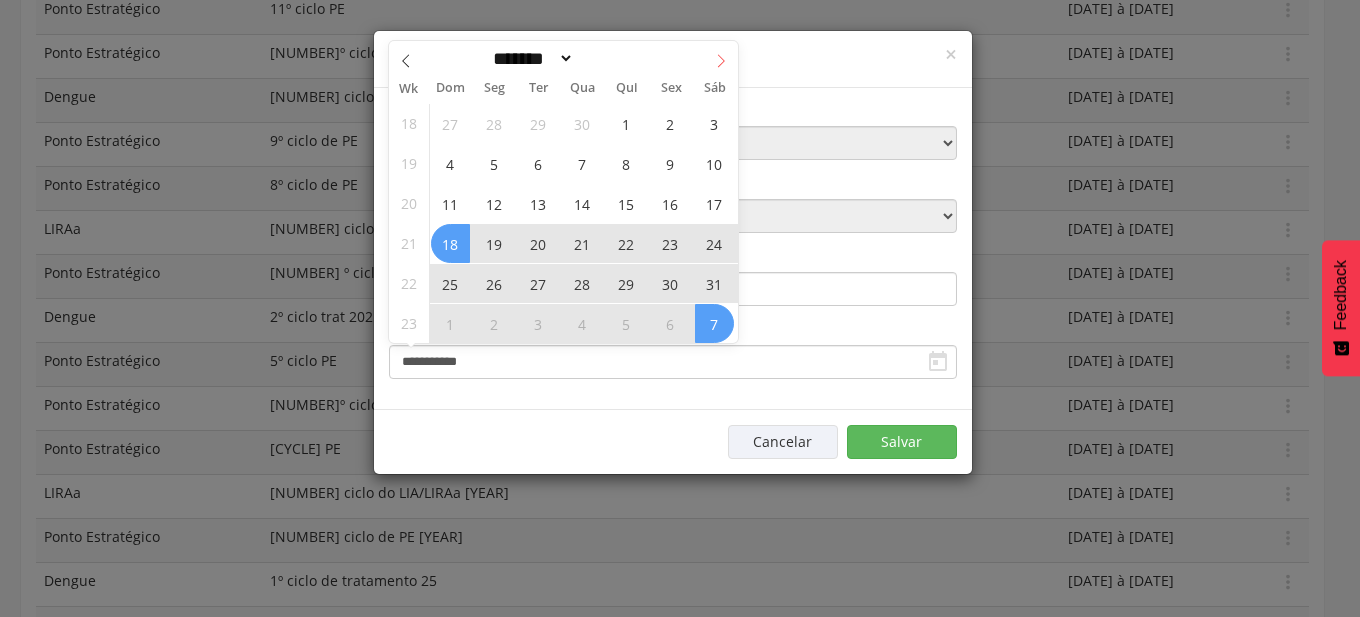click 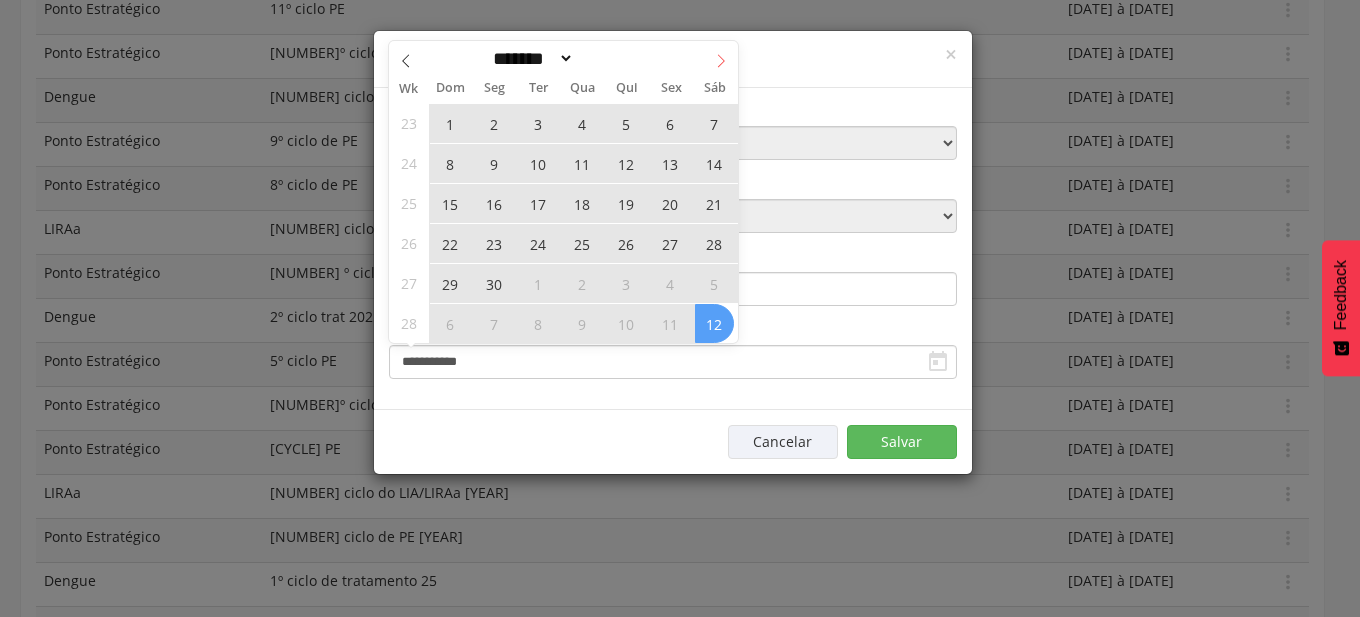 click 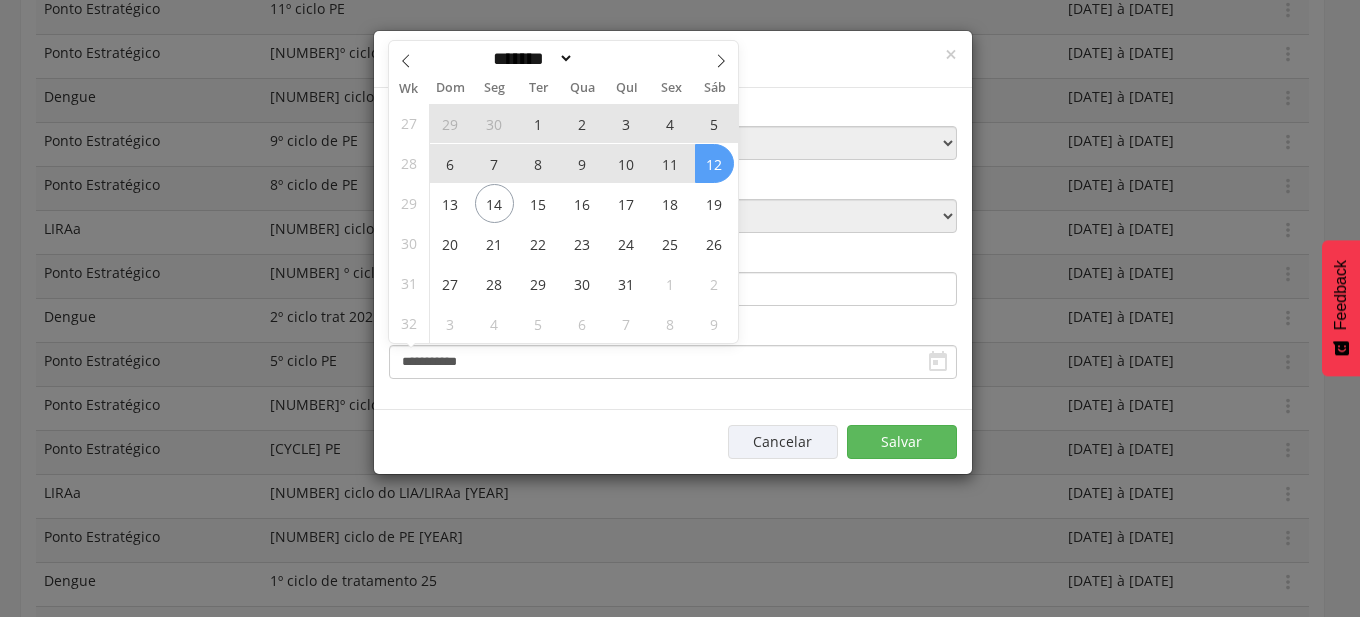 click on "12" at bounding box center (714, 163) 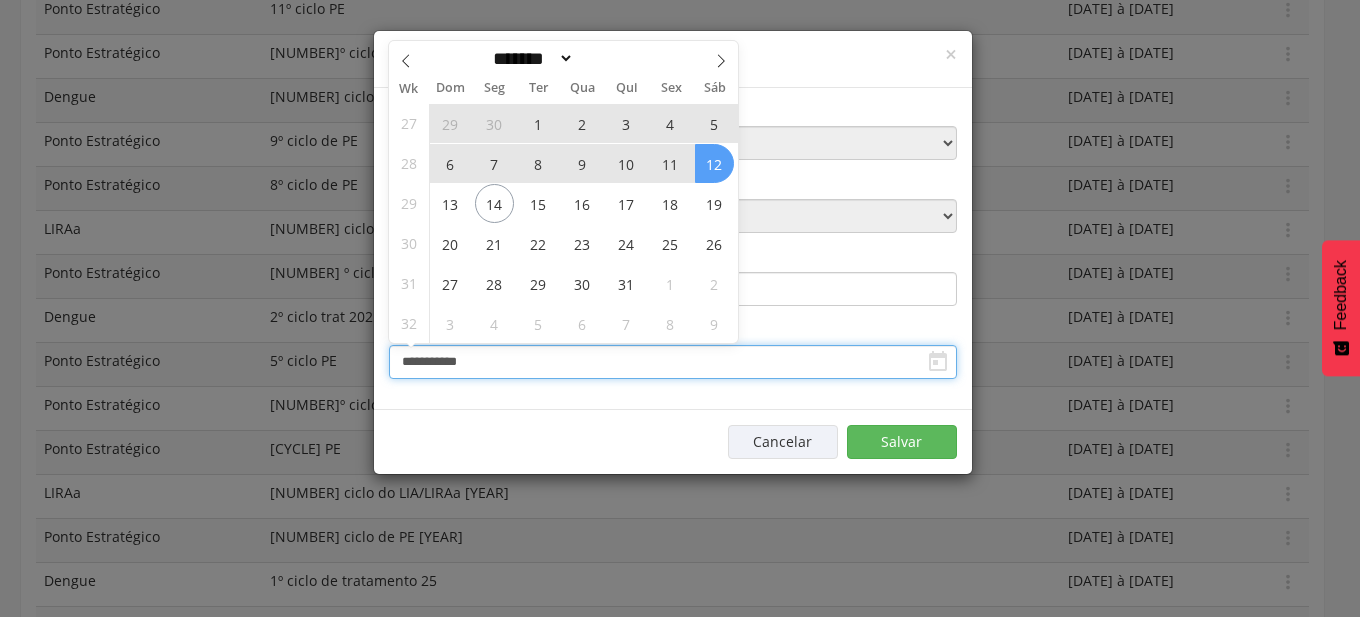 type on "**********" 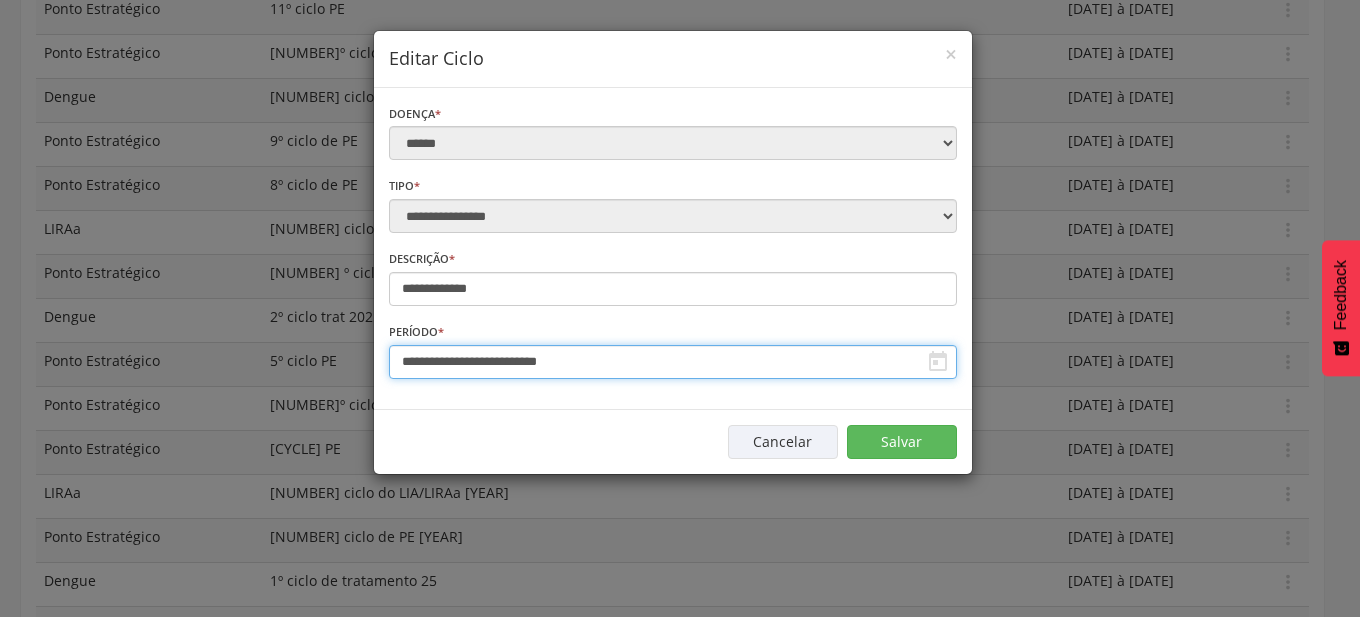 click on "**********" at bounding box center (673, 362) 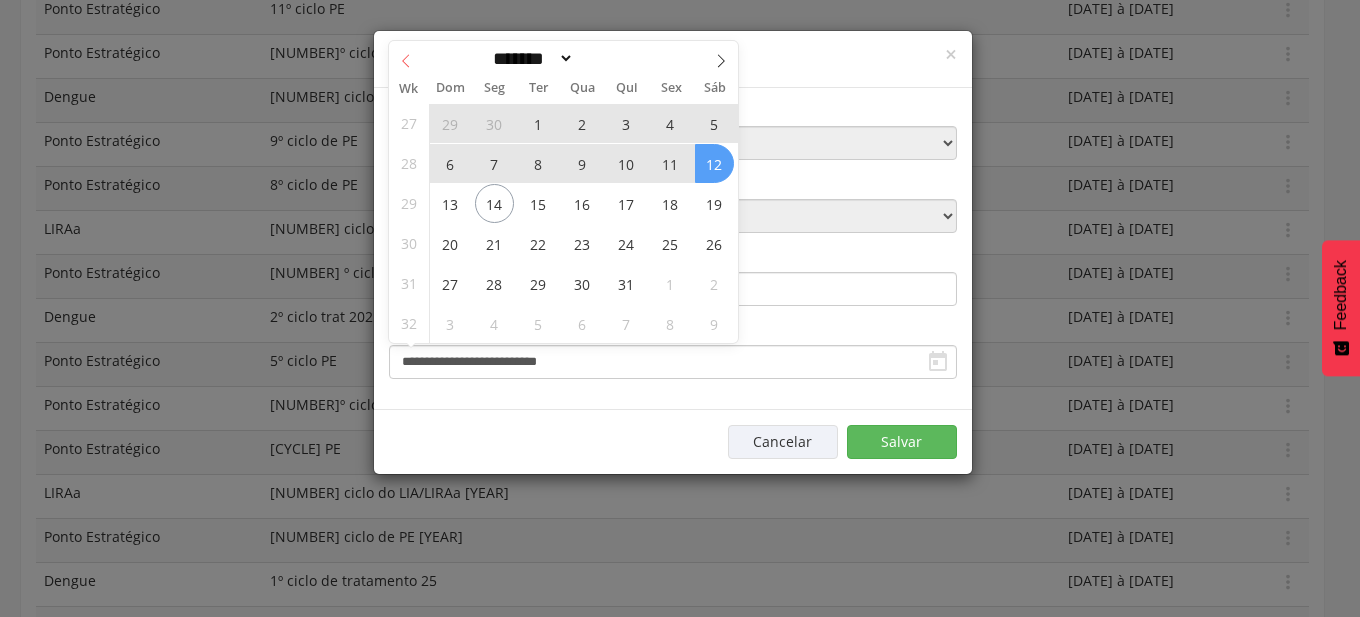 click 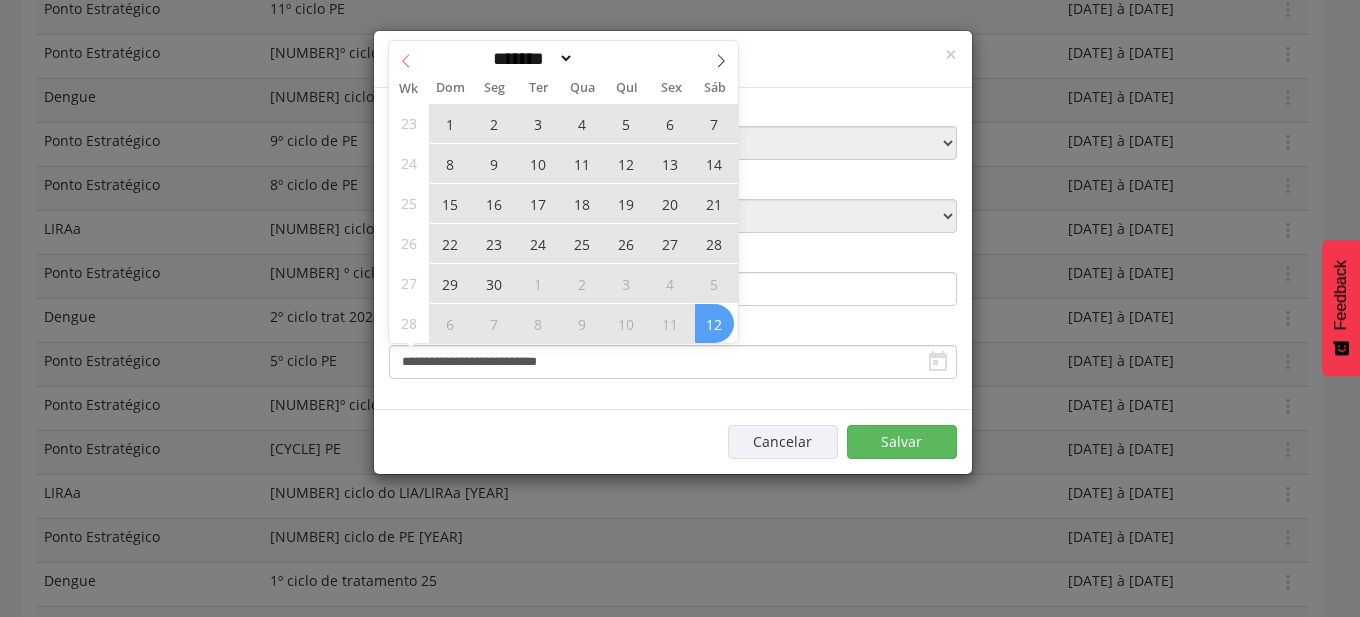 click 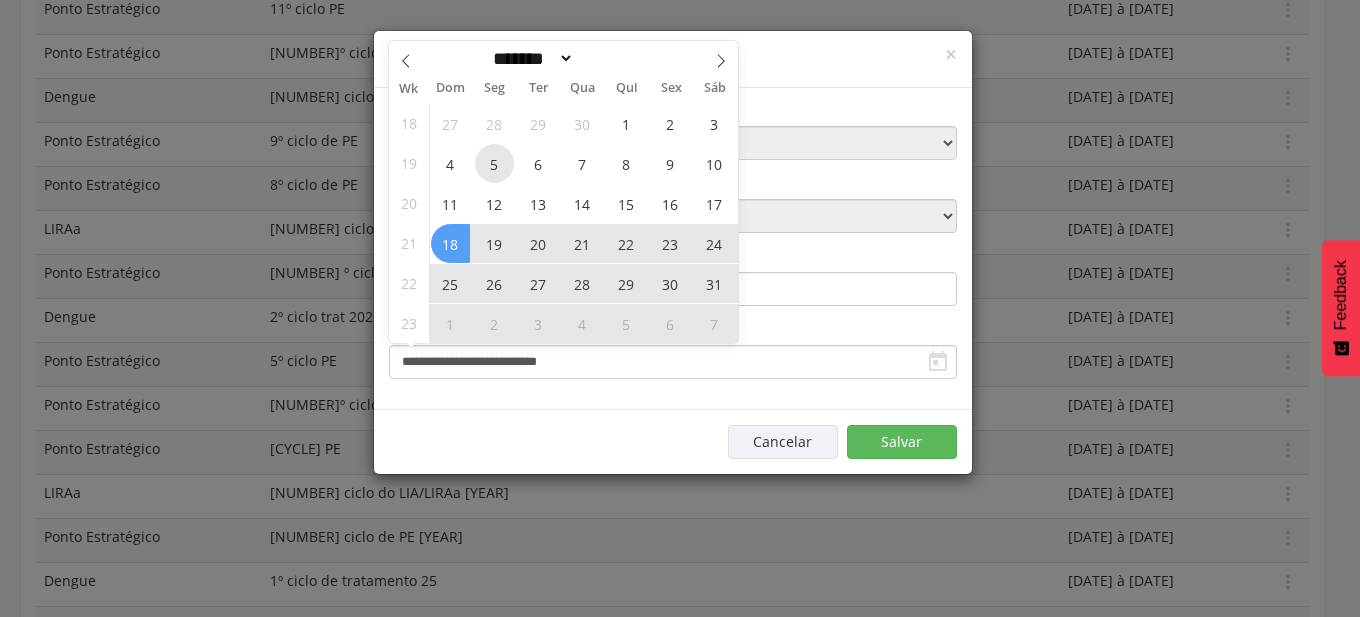 click on "5" at bounding box center [494, 163] 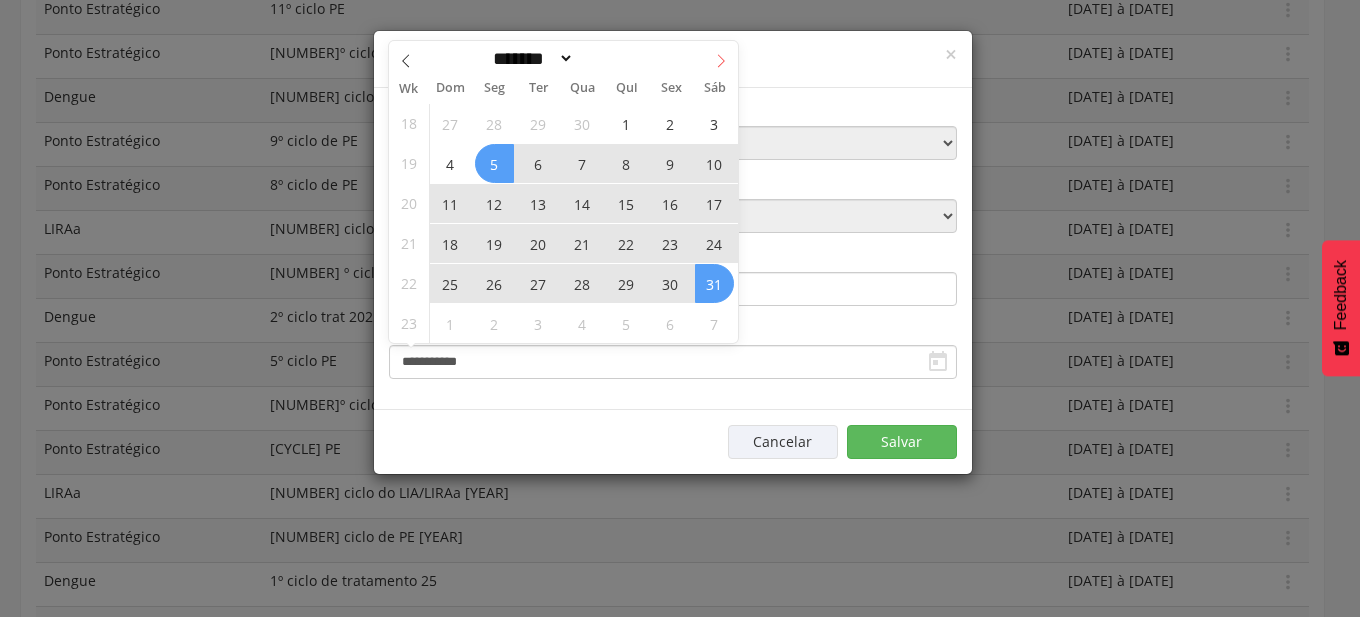 click 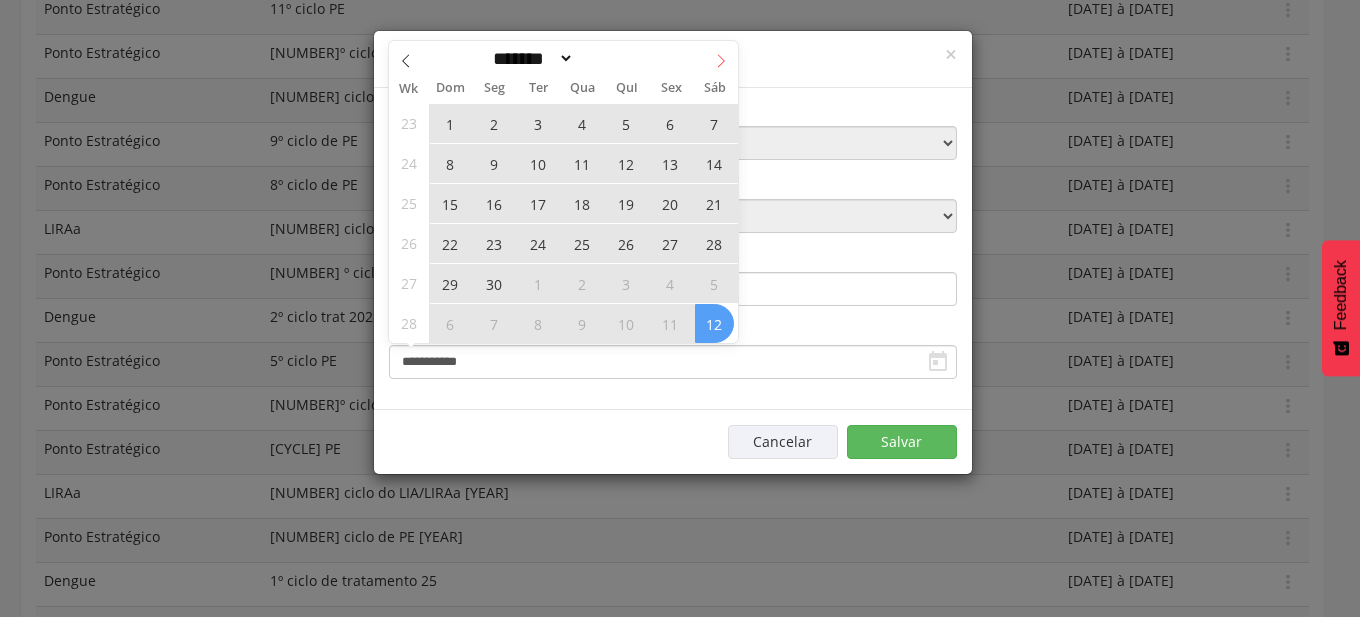 click 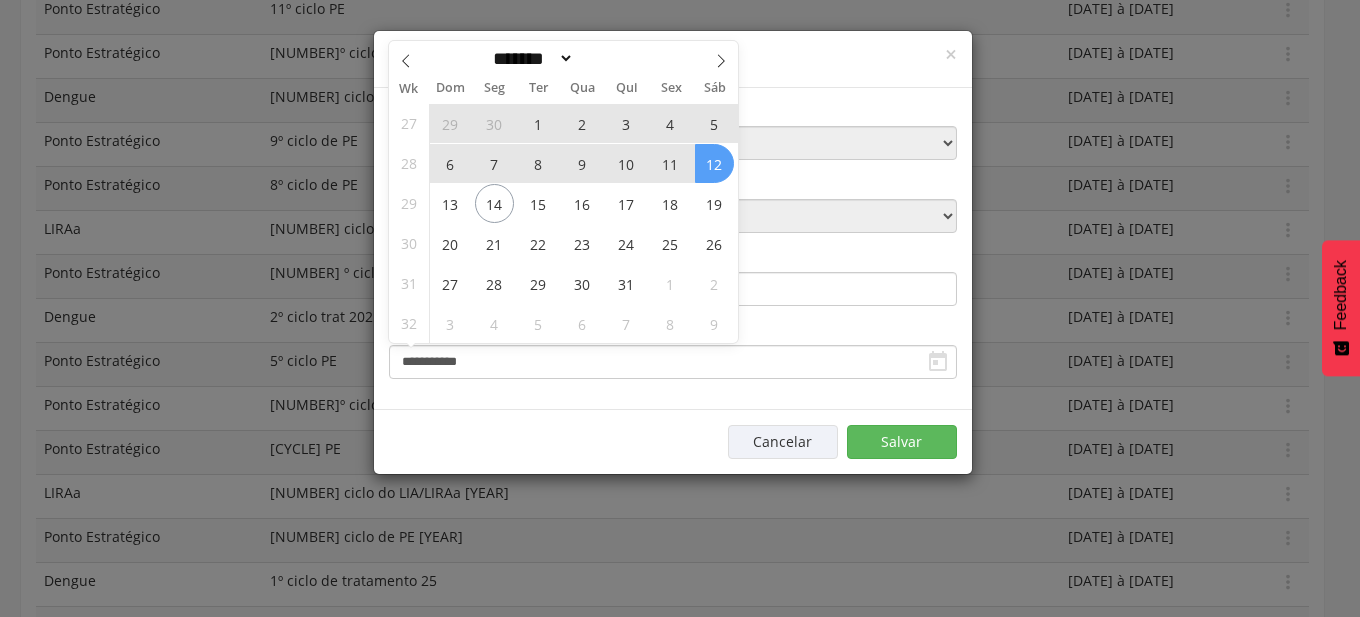 click on "12" at bounding box center (714, 163) 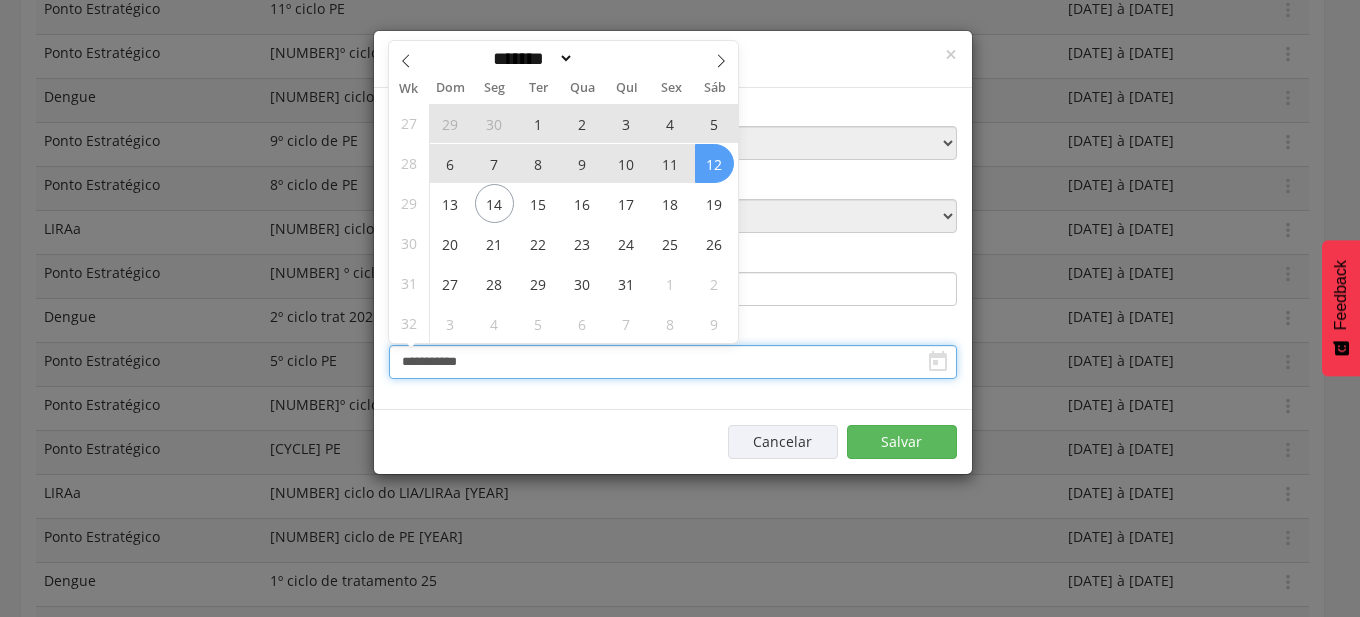 type on "**********" 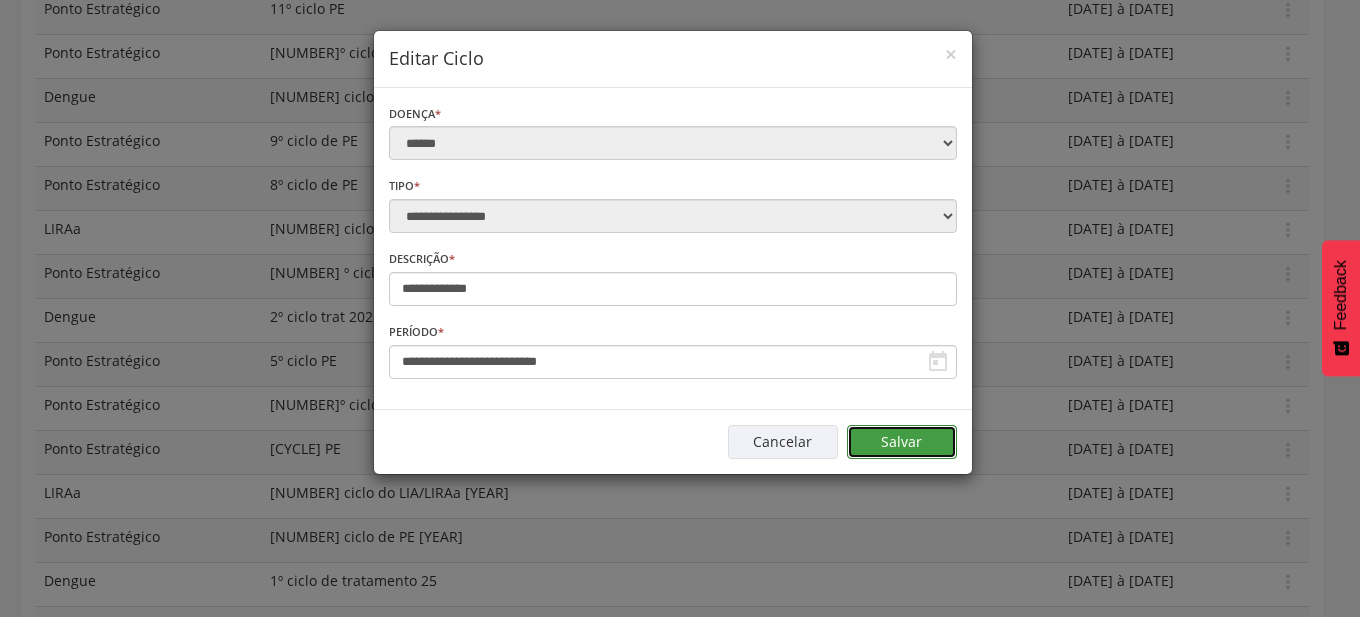 click on "Salvar" at bounding box center [902, 442] 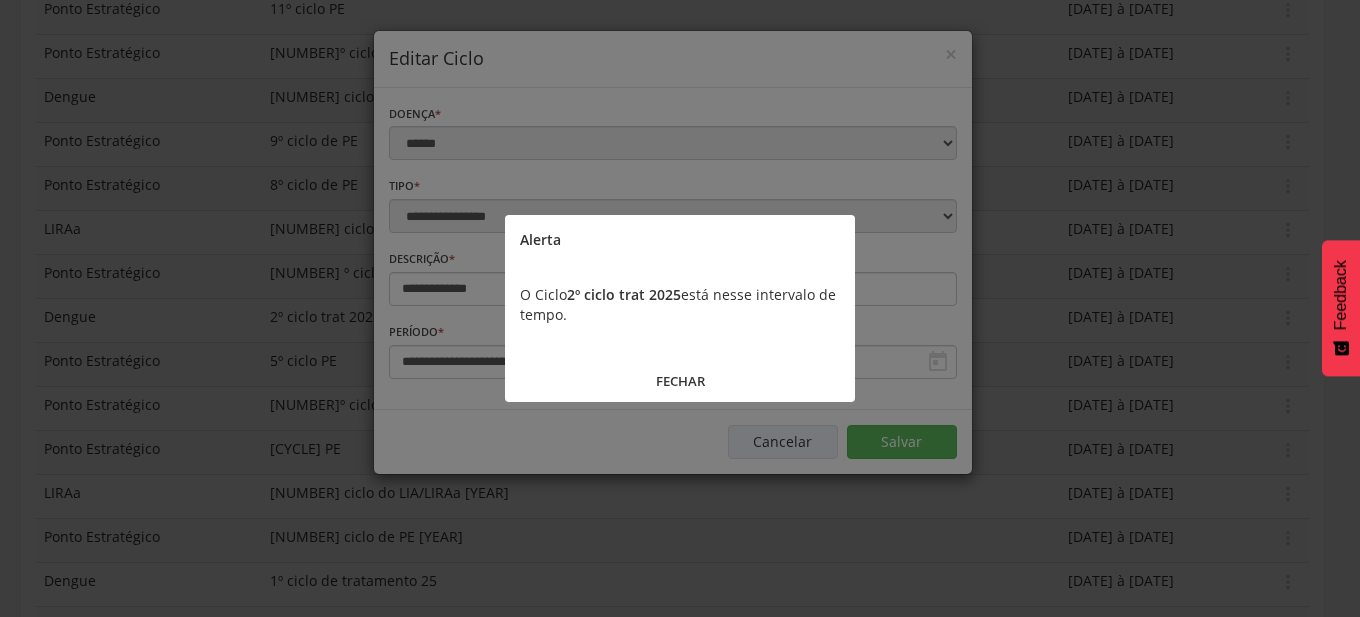 click on "FECHAR" at bounding box center [680, 381] 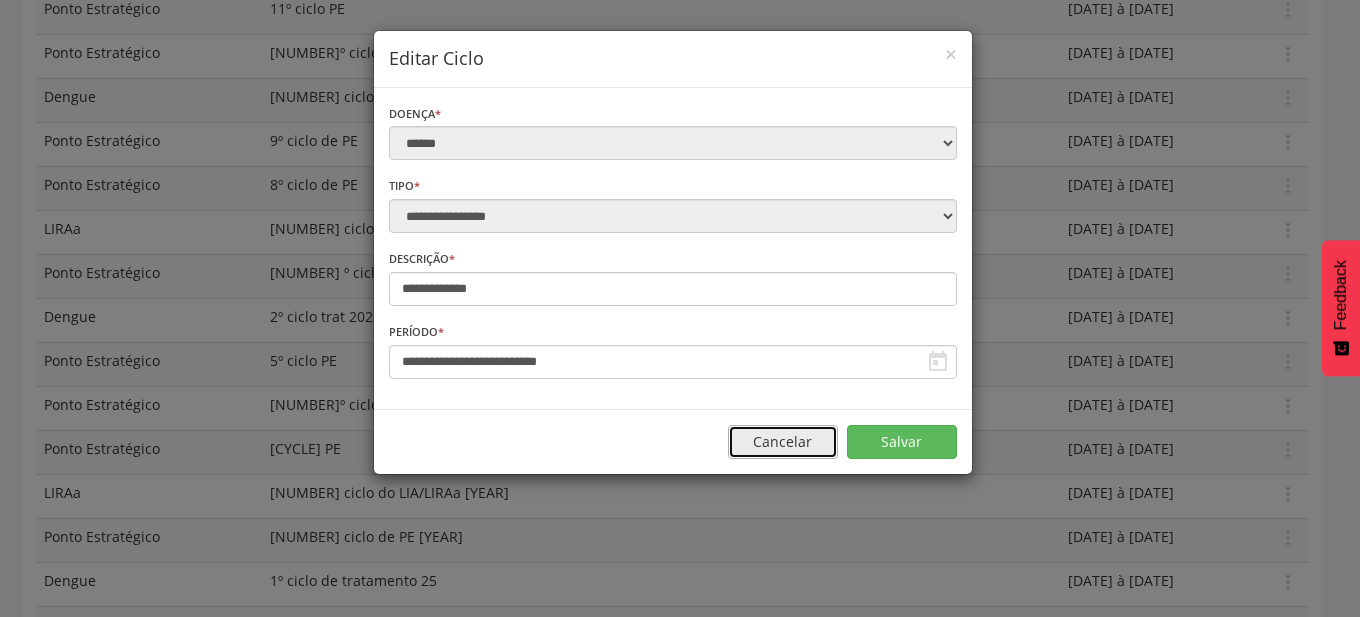 click on "Cancelar" at bounding box center (783, 442) 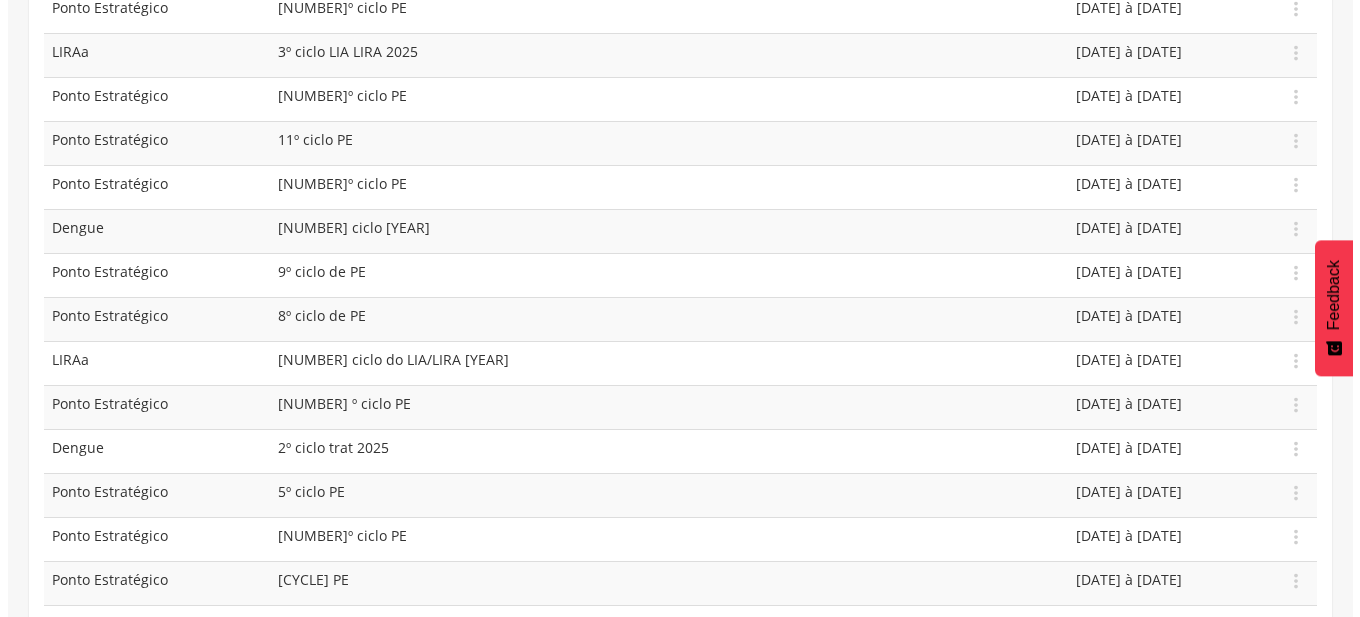 scroll, scrollTop: 900, scrollLeft: 0, axis: vertical 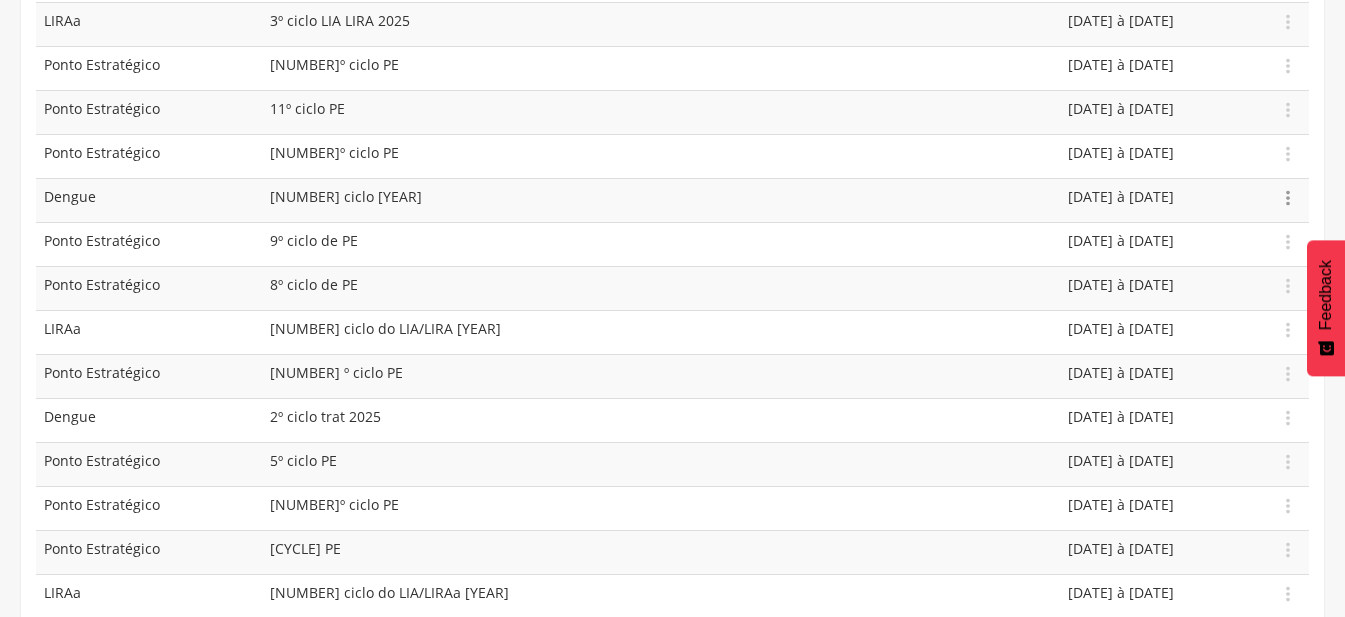 click on "" at bounding box center [1288, 198] 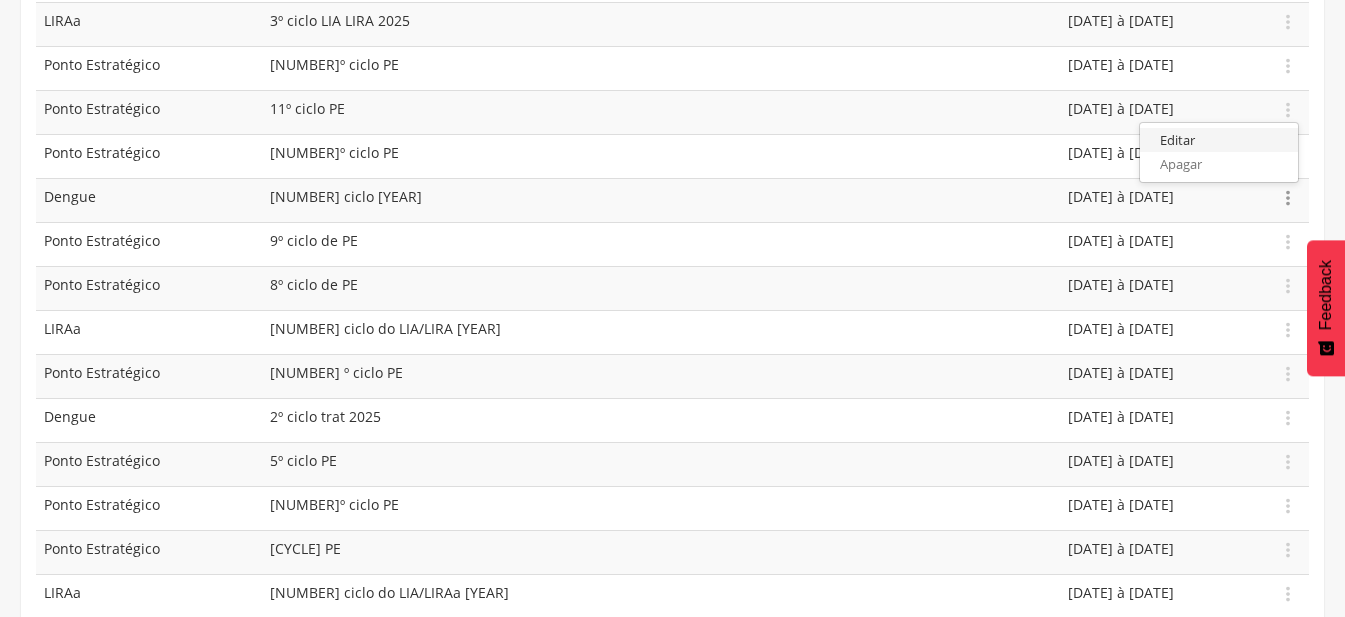 click on "Editar" at bounding box center (1219, 140) 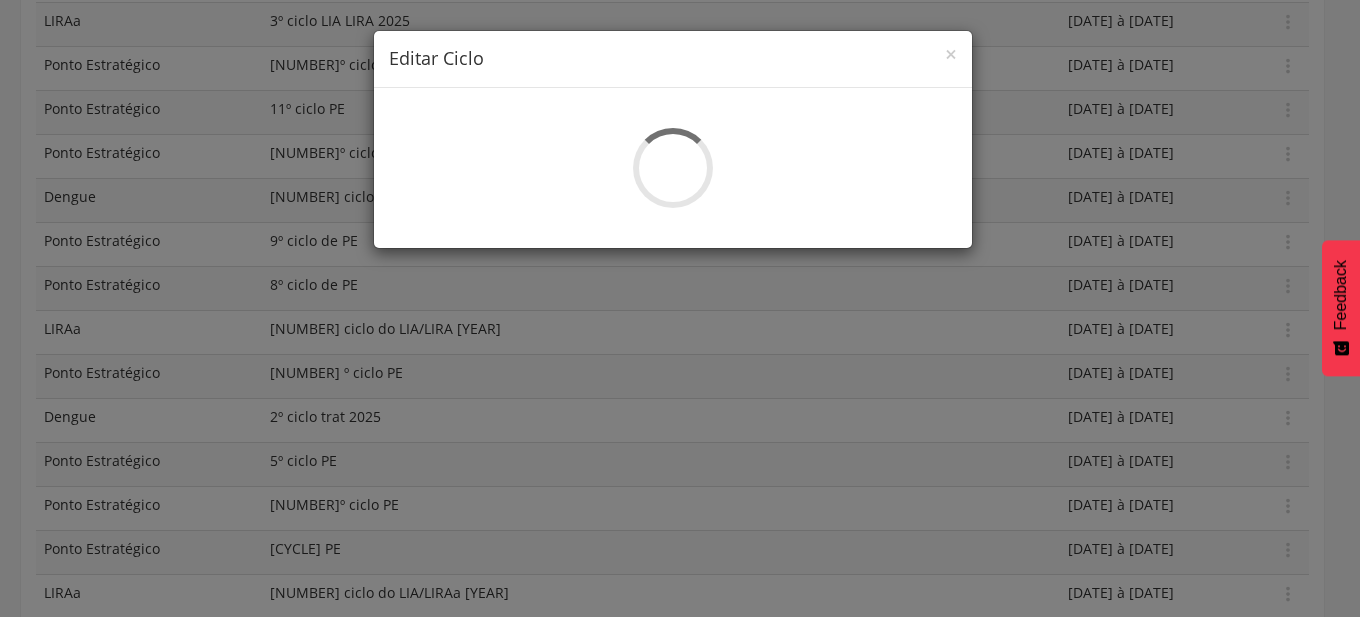 type 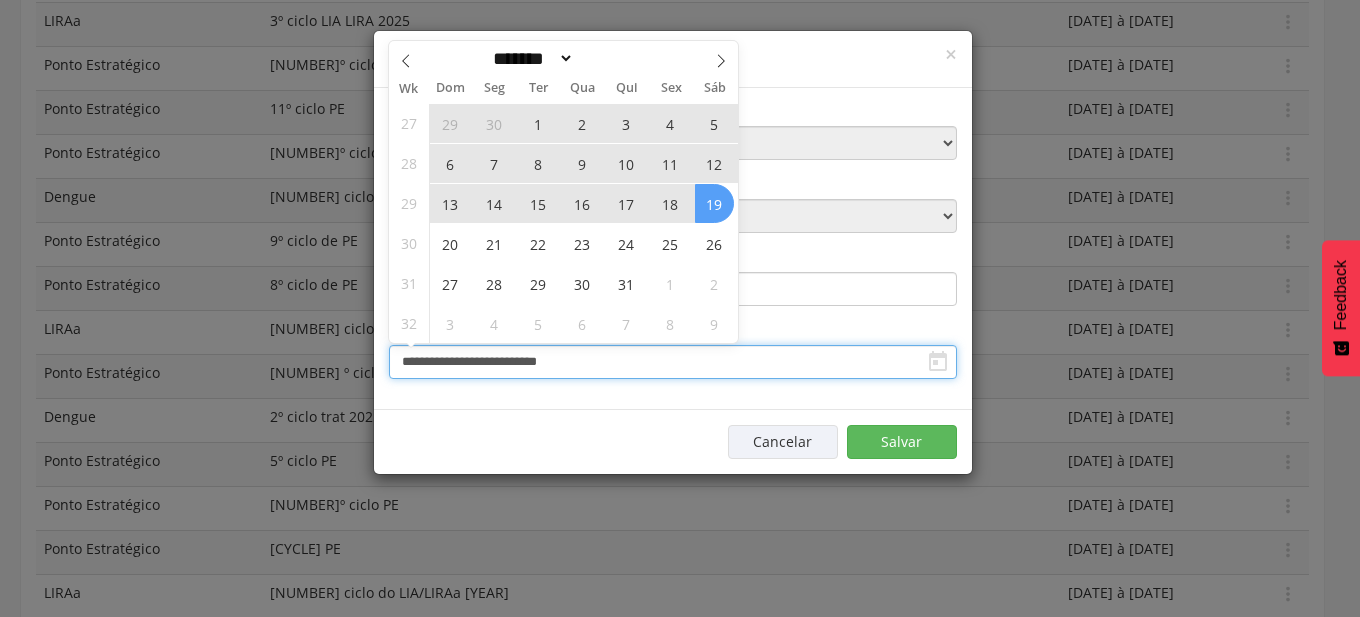 click on "**********" at bounding box center [673, 362] 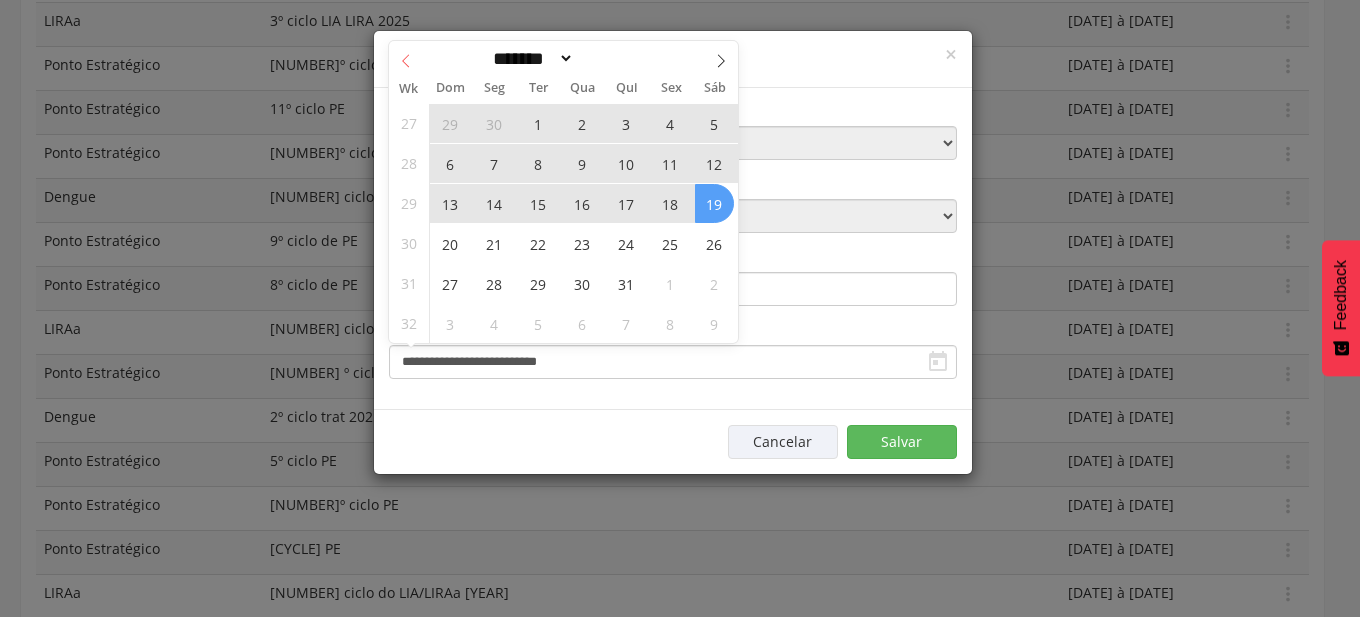 click 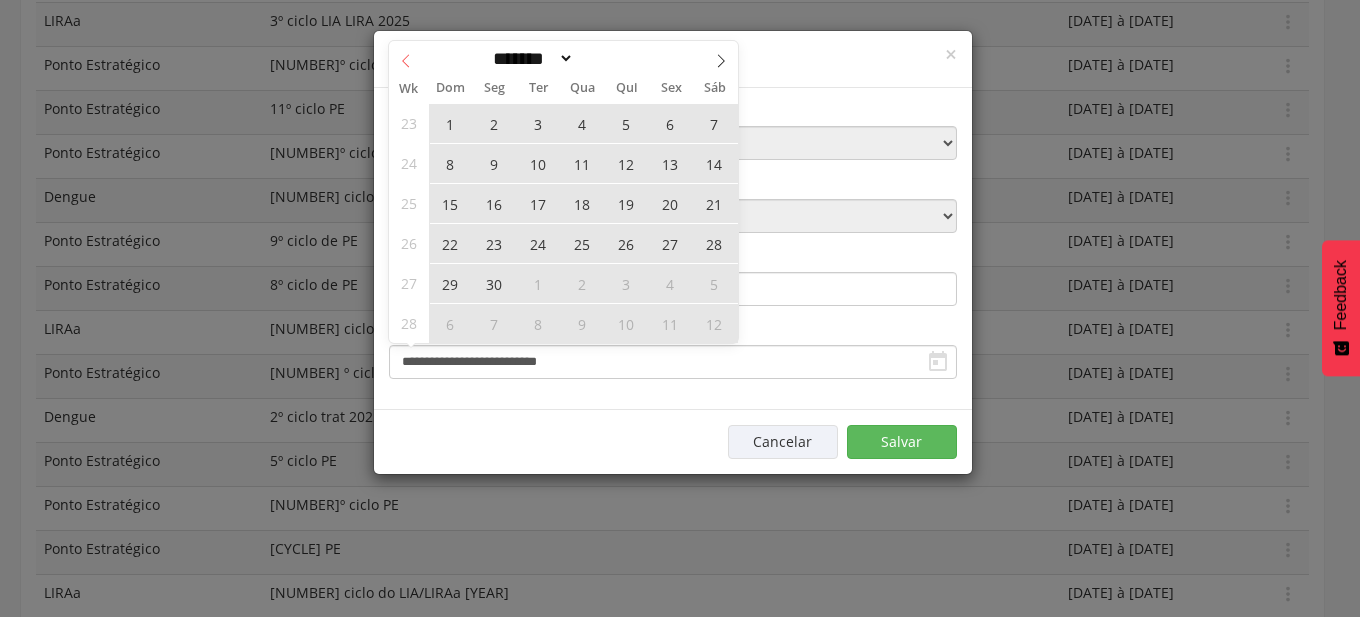 click at bounding box center (406, 58) 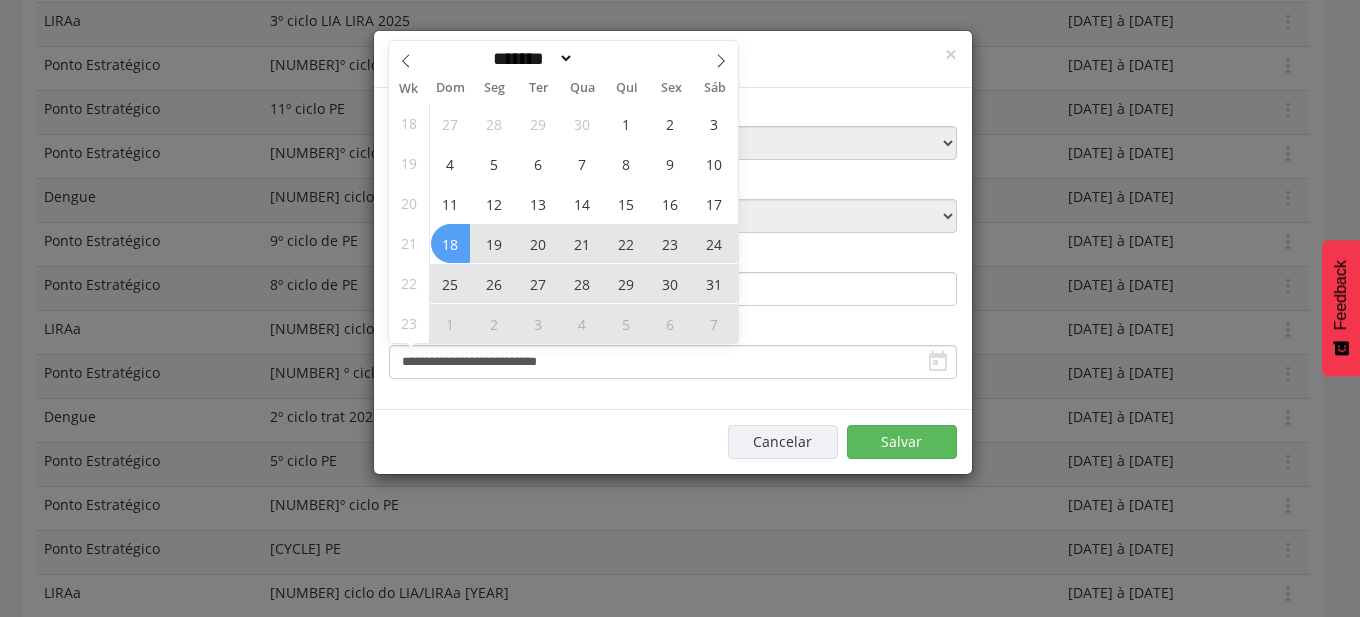 click on "18" at bounding box center [450, 243] 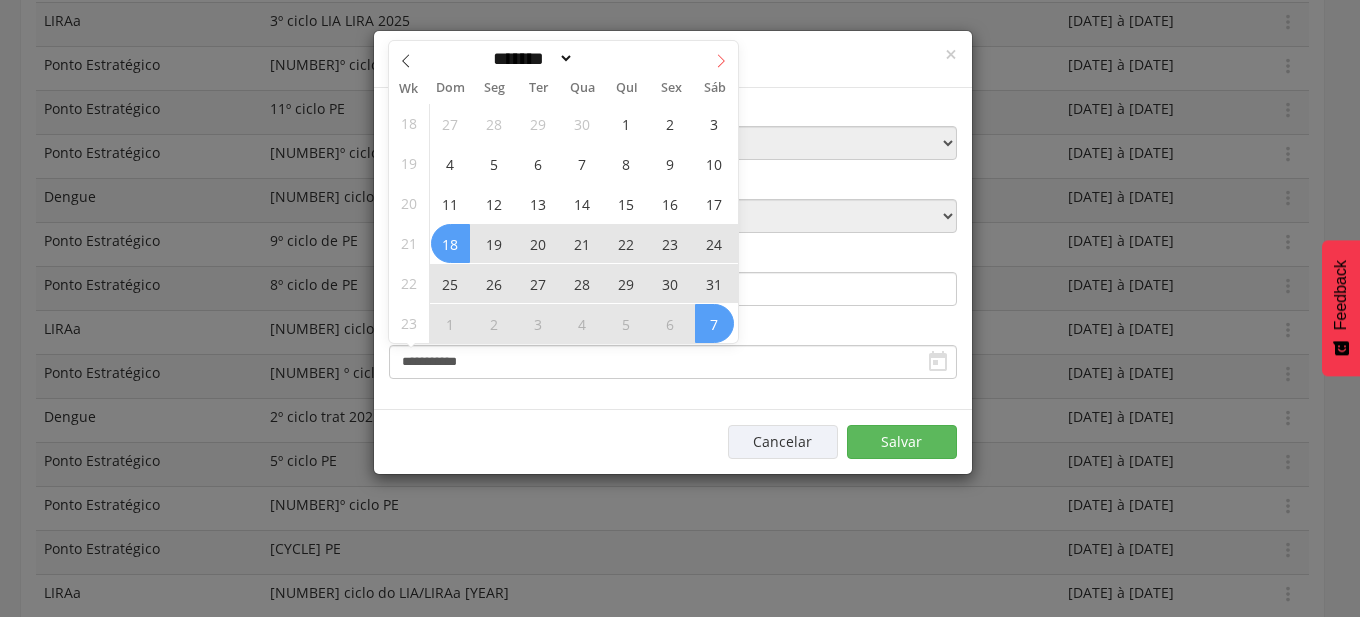 click at bounding box center (721, 58) 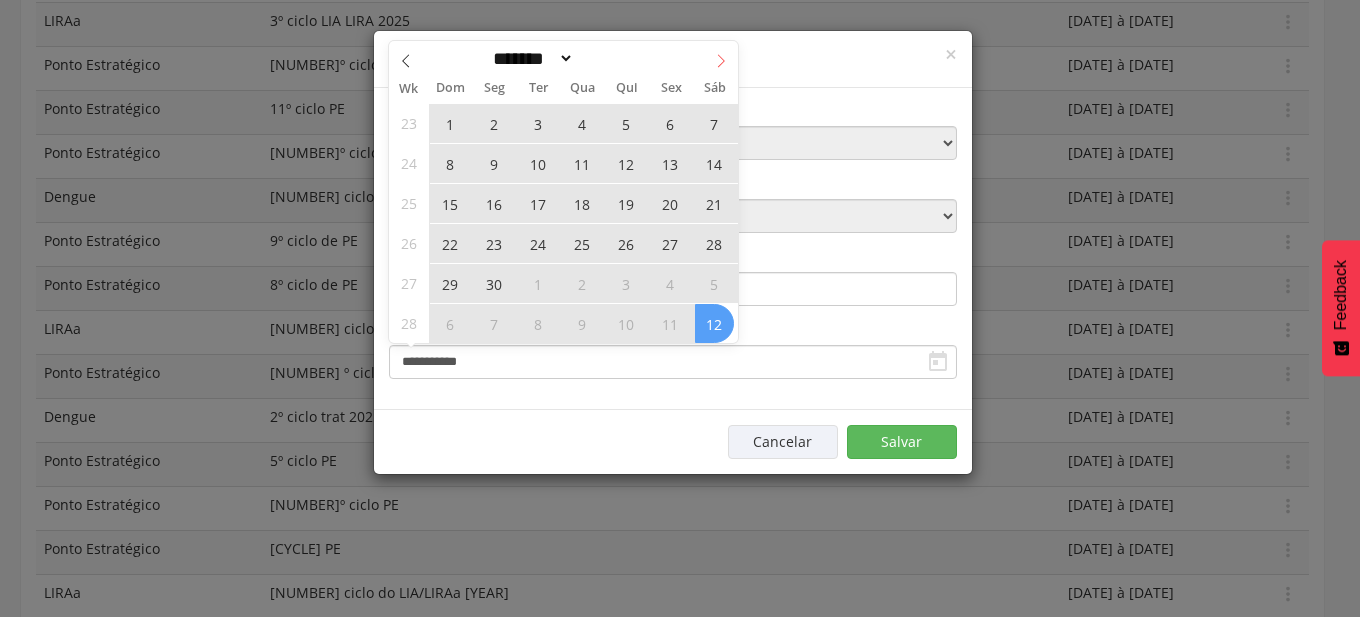 click 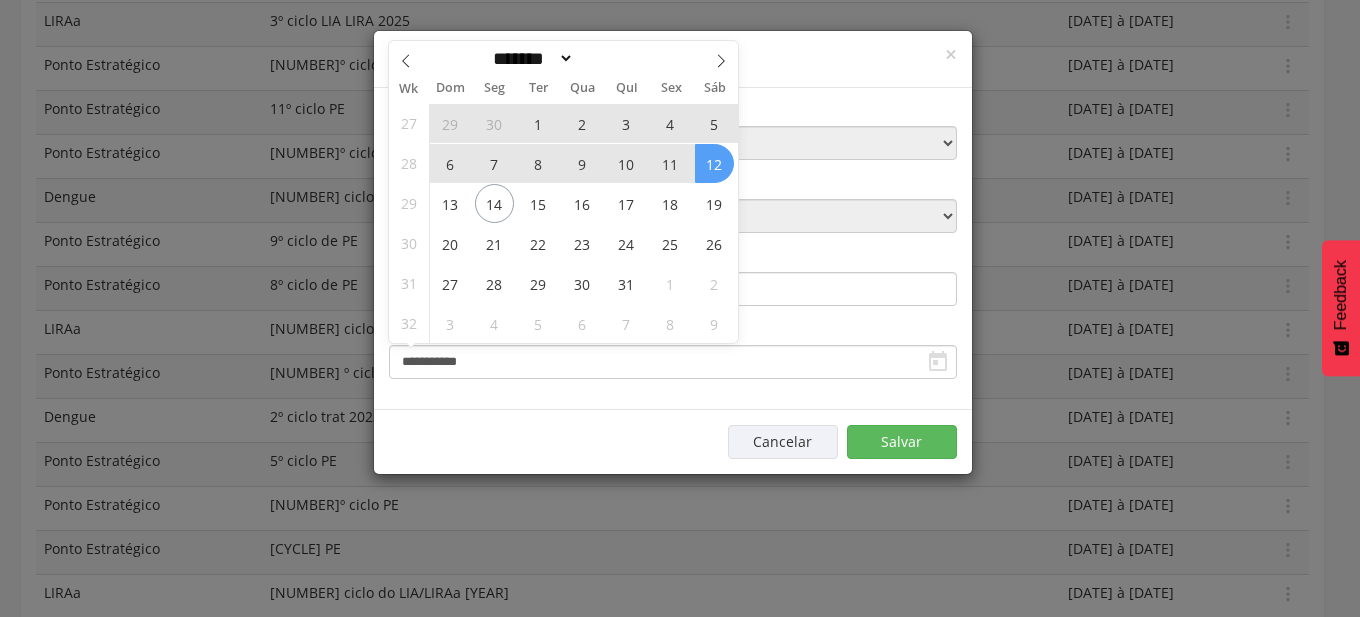 click on "12" at bounding box center (714, 163) 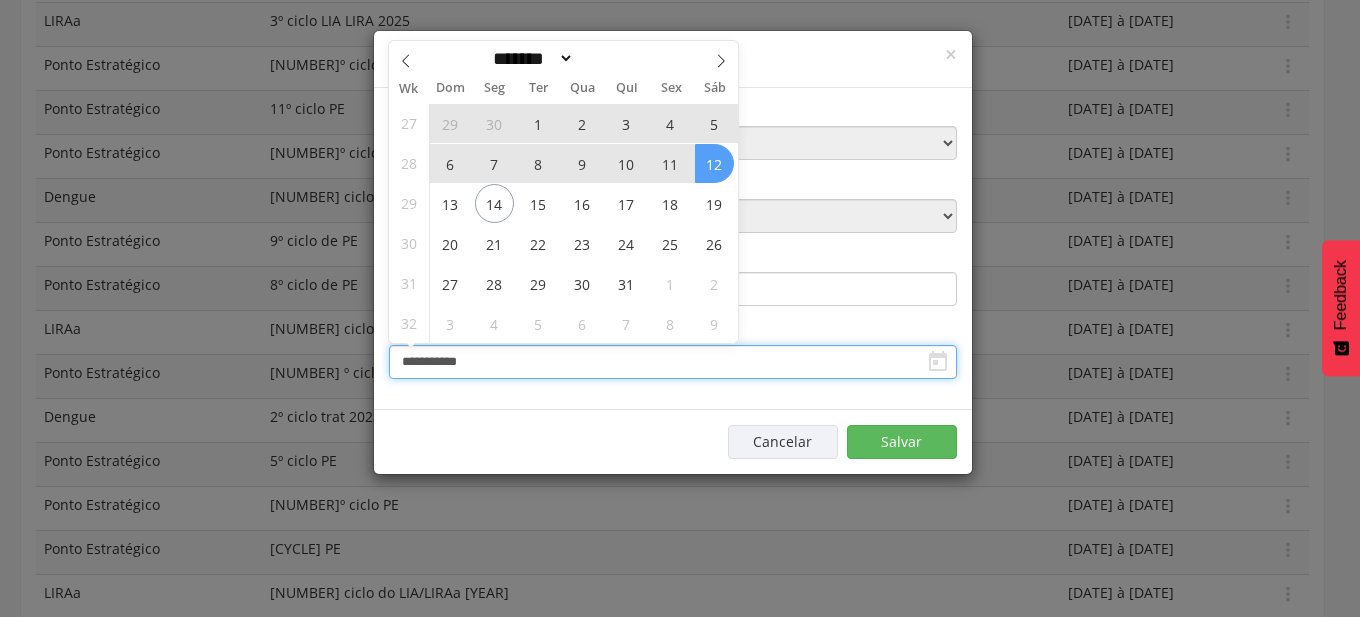 type on "**********" 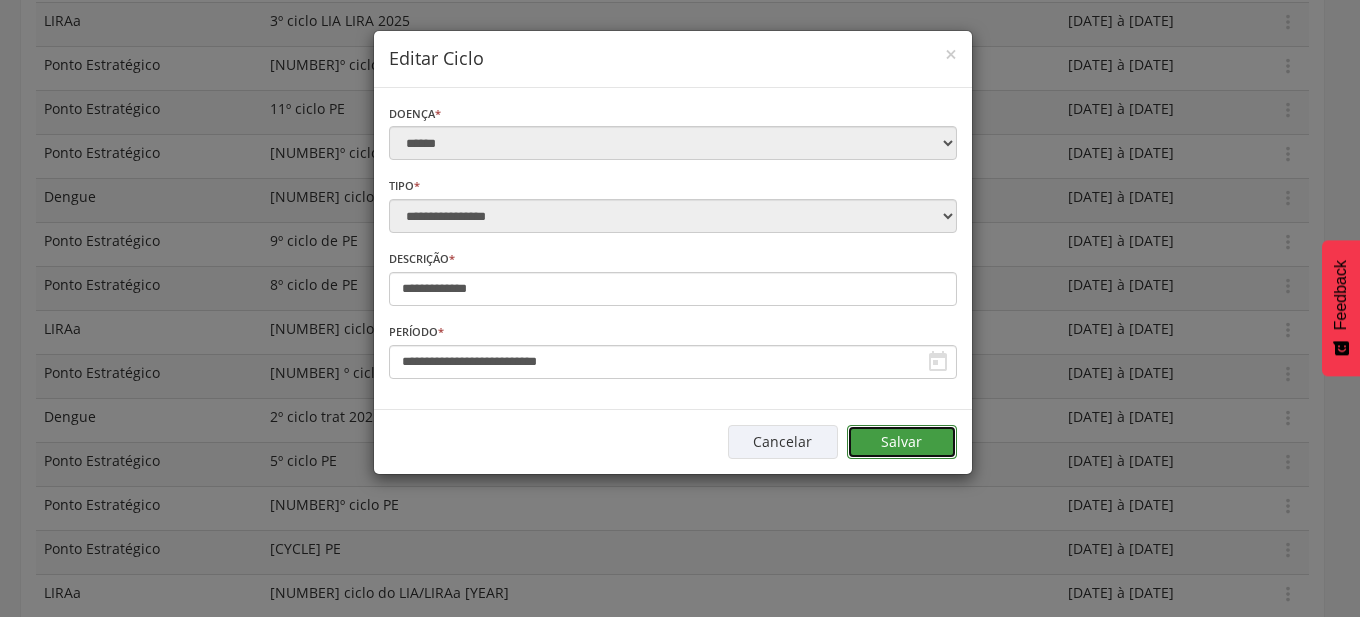 click on "Salvar" at bounding box center (902, 442) 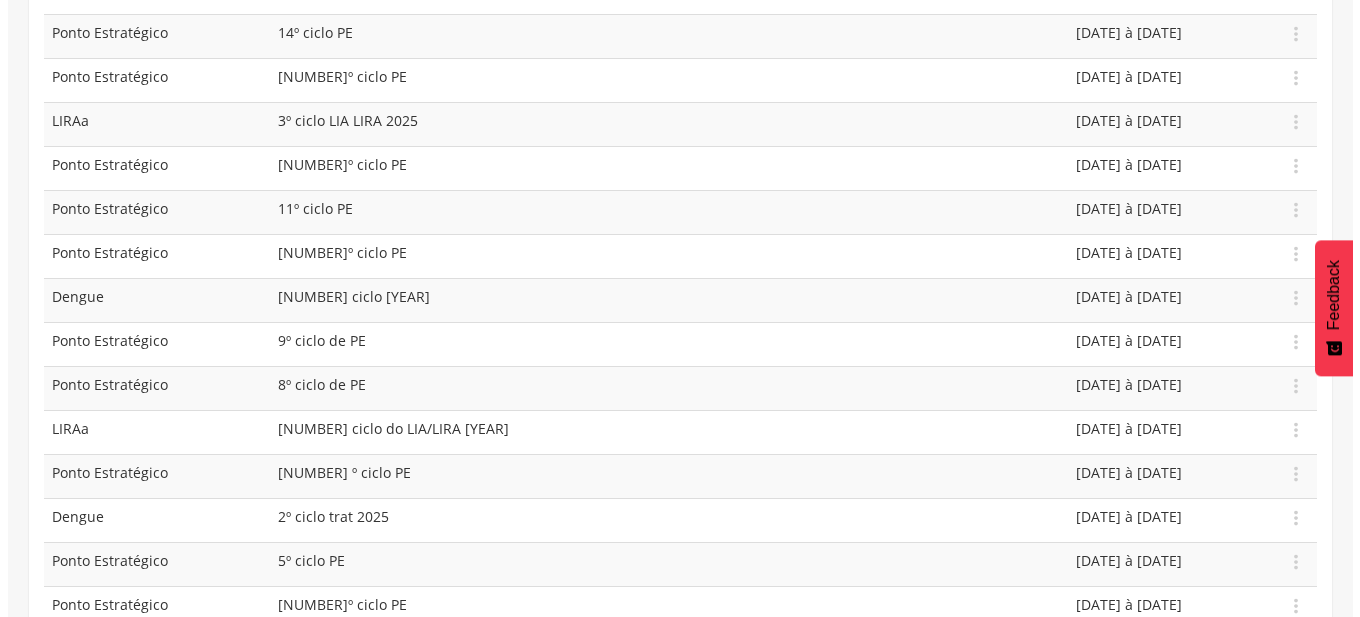 scroll, scrollTop: 200, scrollLeft: 0, axis: vertical 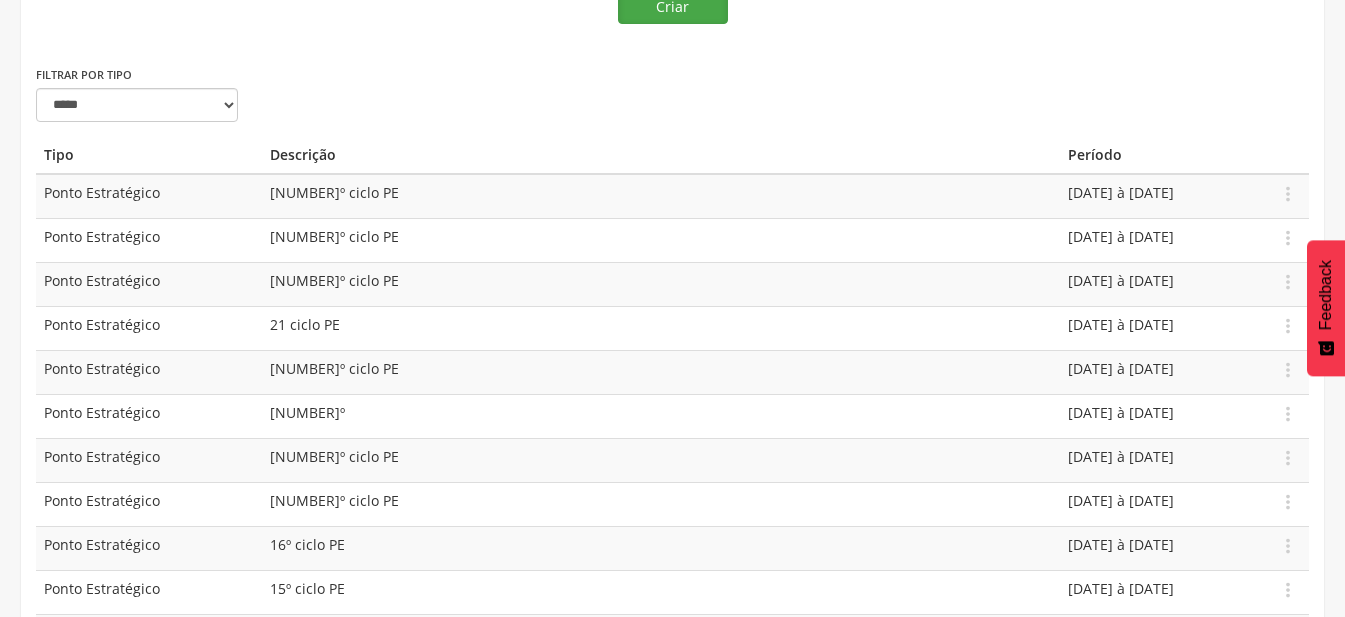 click on "Criar" at bounding box center [673, 7] 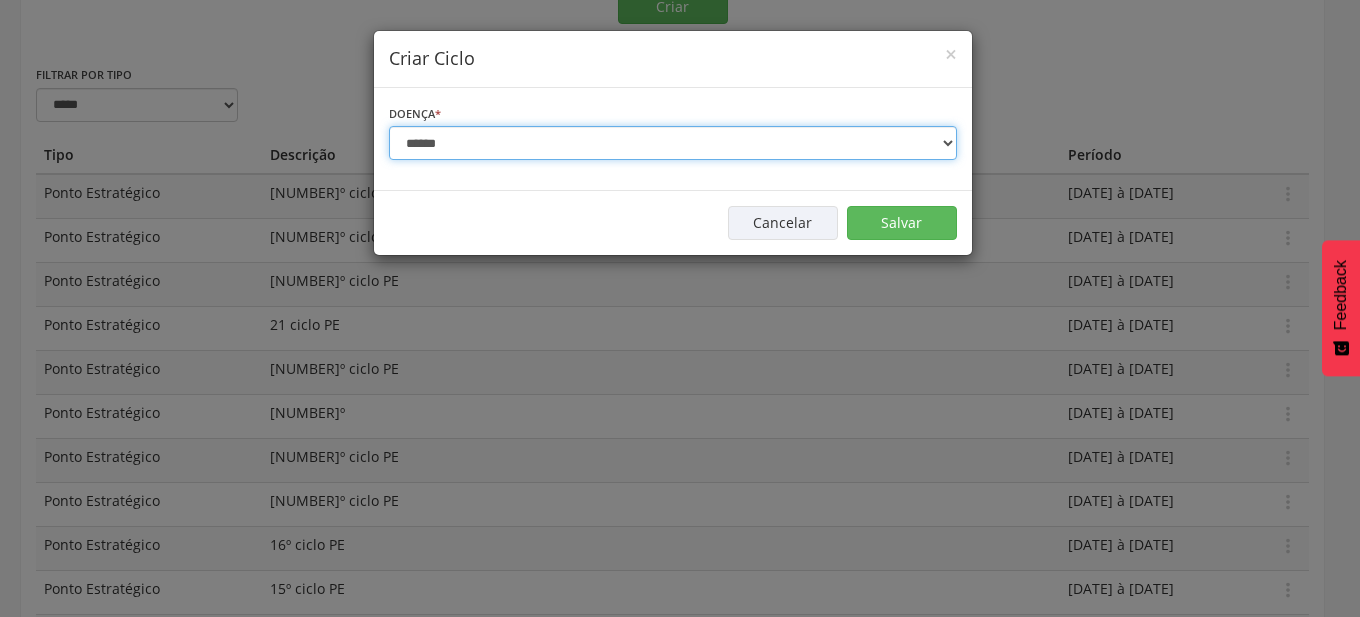 click on "**********" at bounding box center (673, 143) 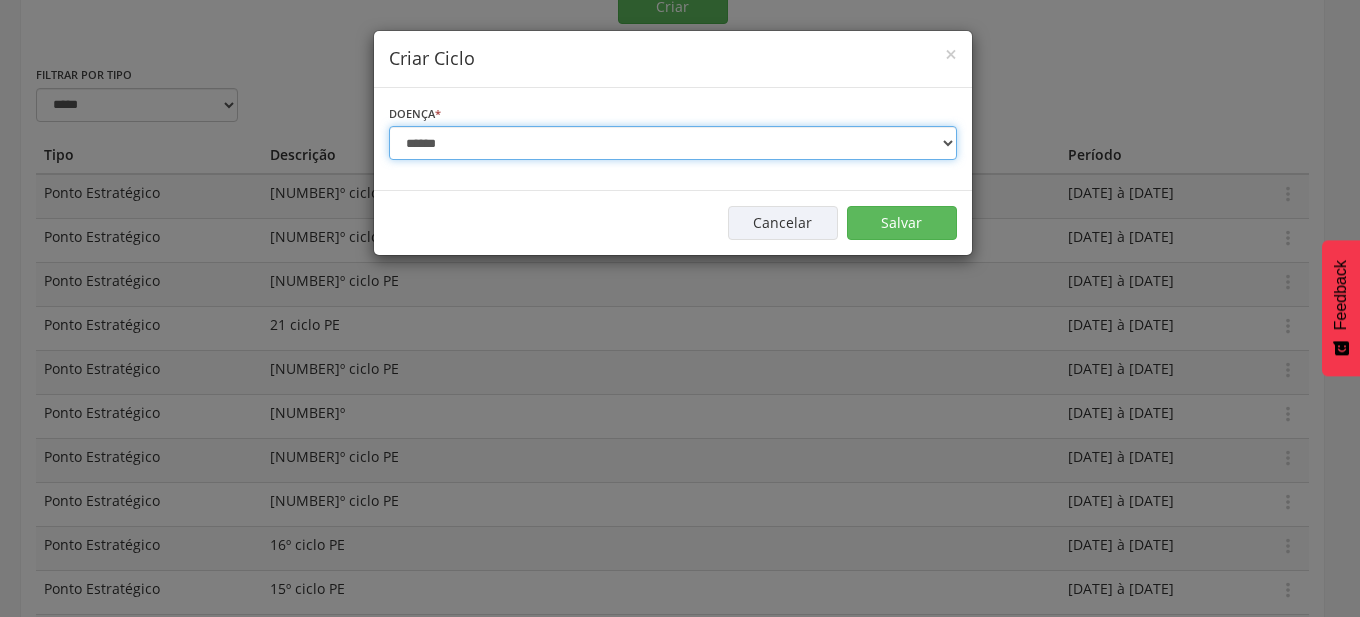 select on "*" 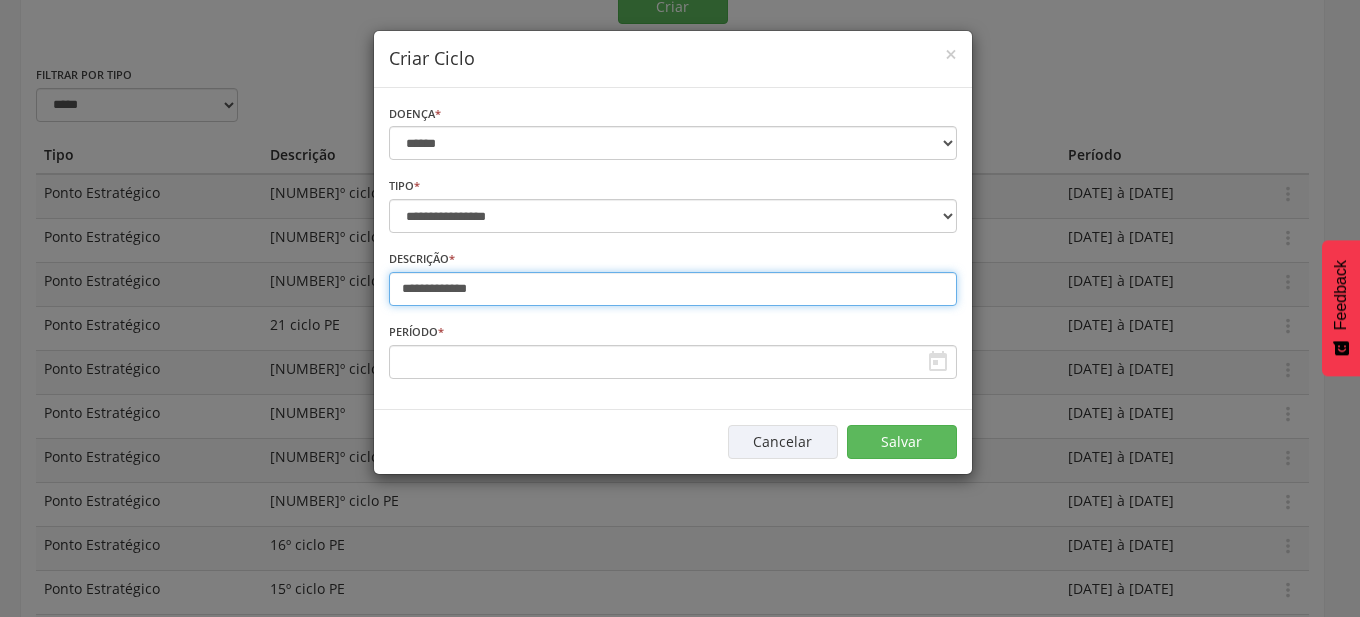 click on "**********" at bounding box center [673, 289] 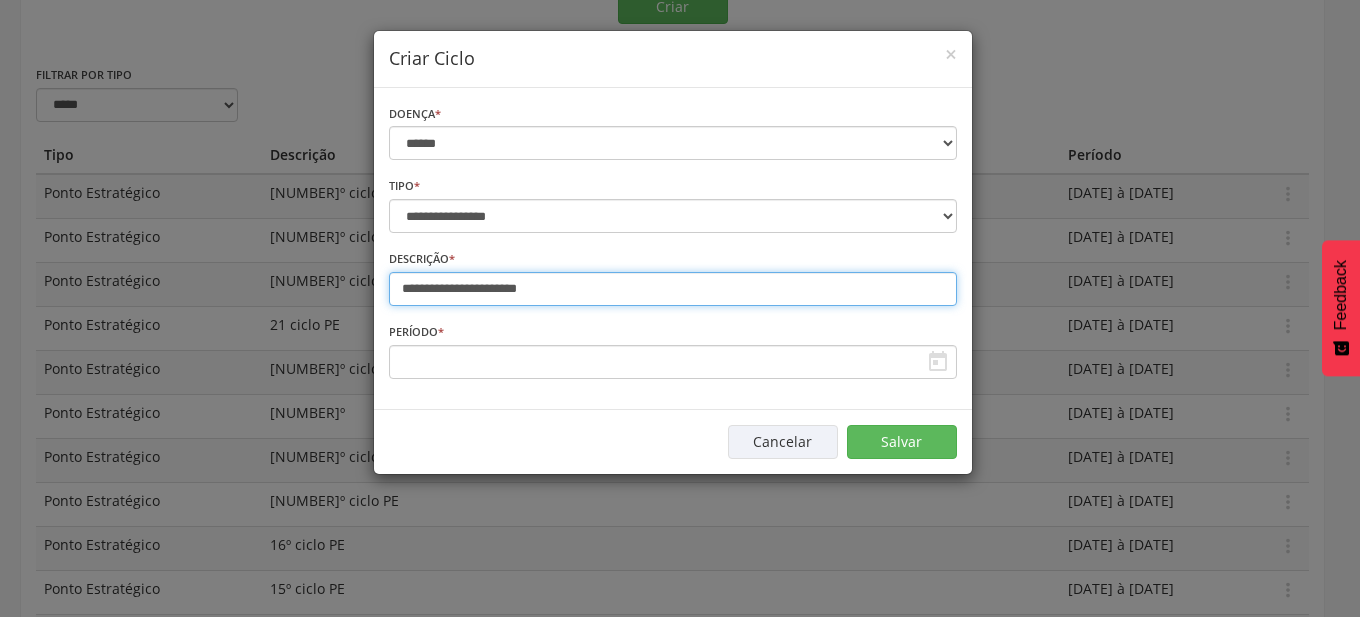 type on "**********" 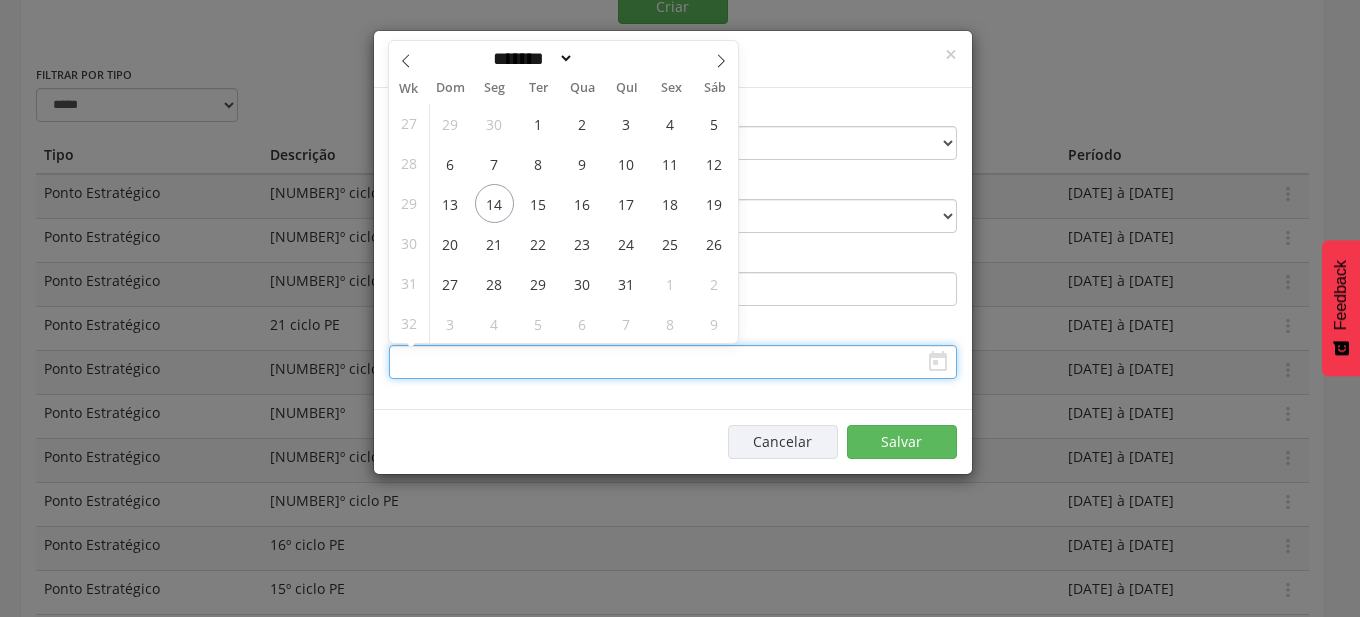 click at bounding box center (673, 362) 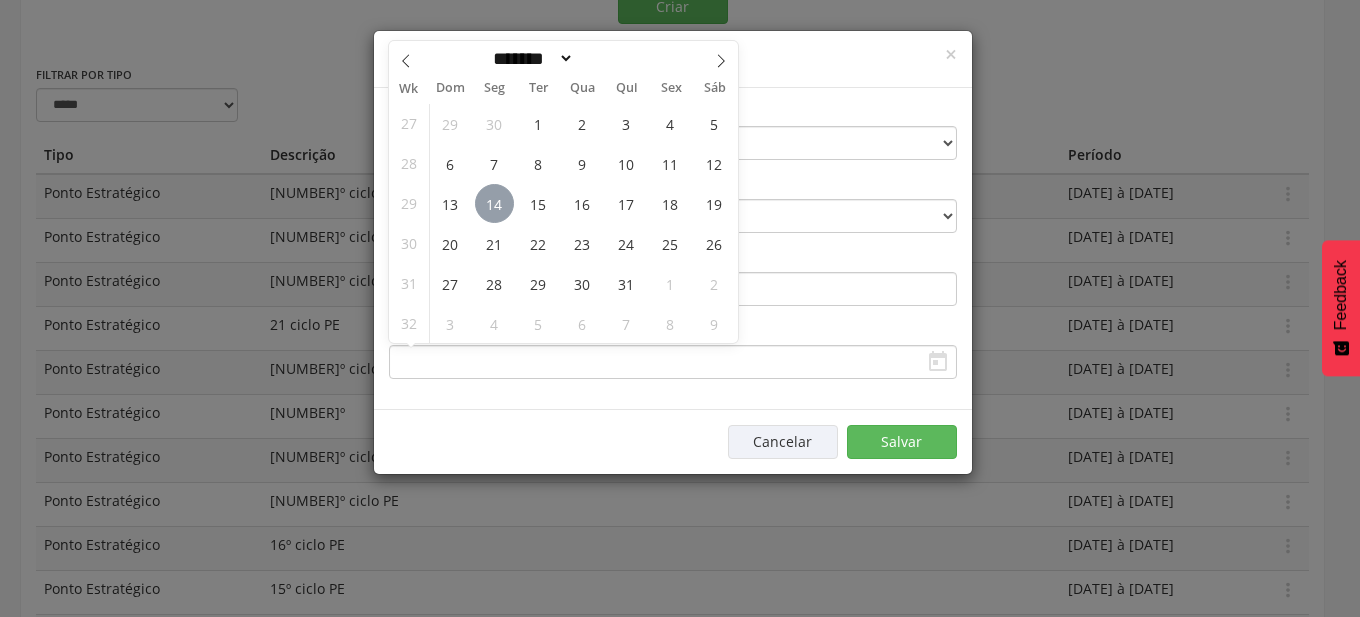 click on "14" at bounding box center [494, 203] 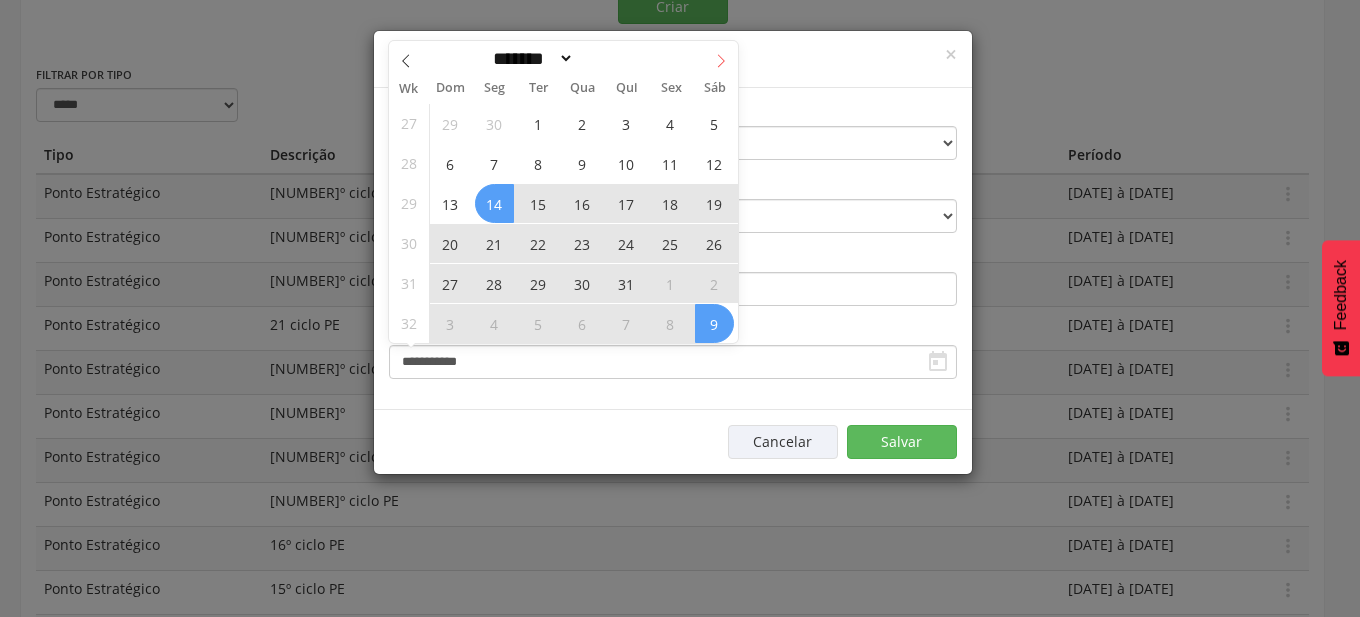 click 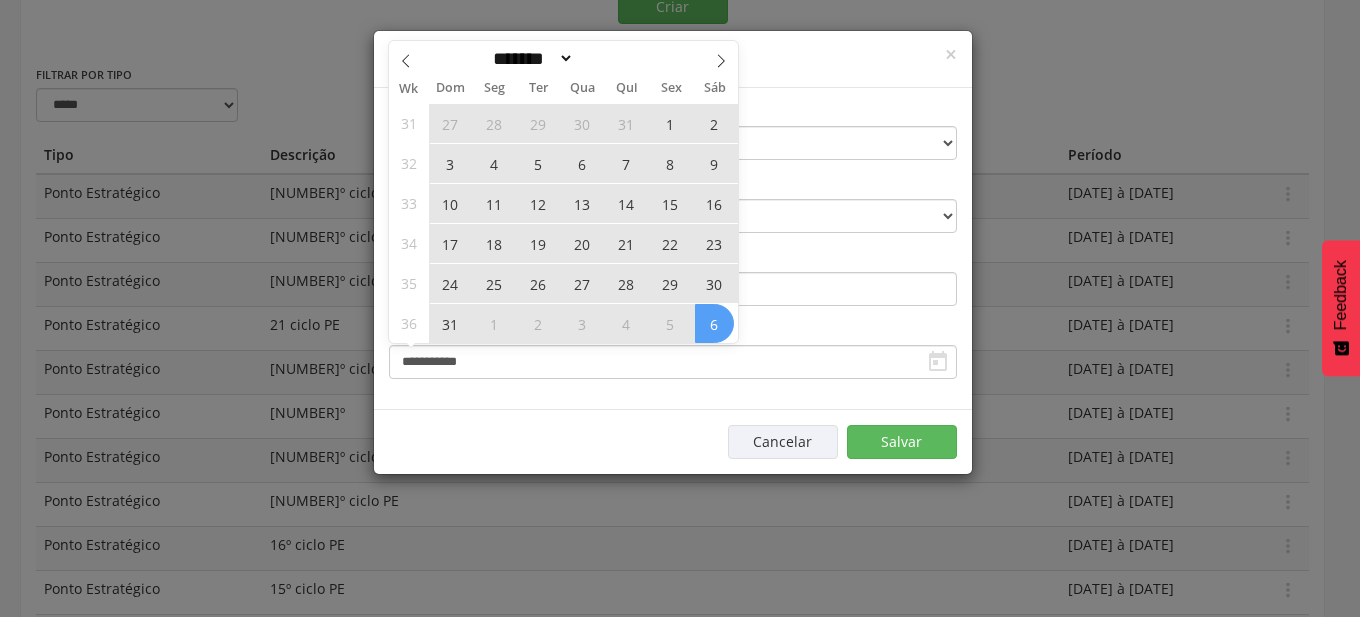 click on "6" at bounding box center [714, 323] 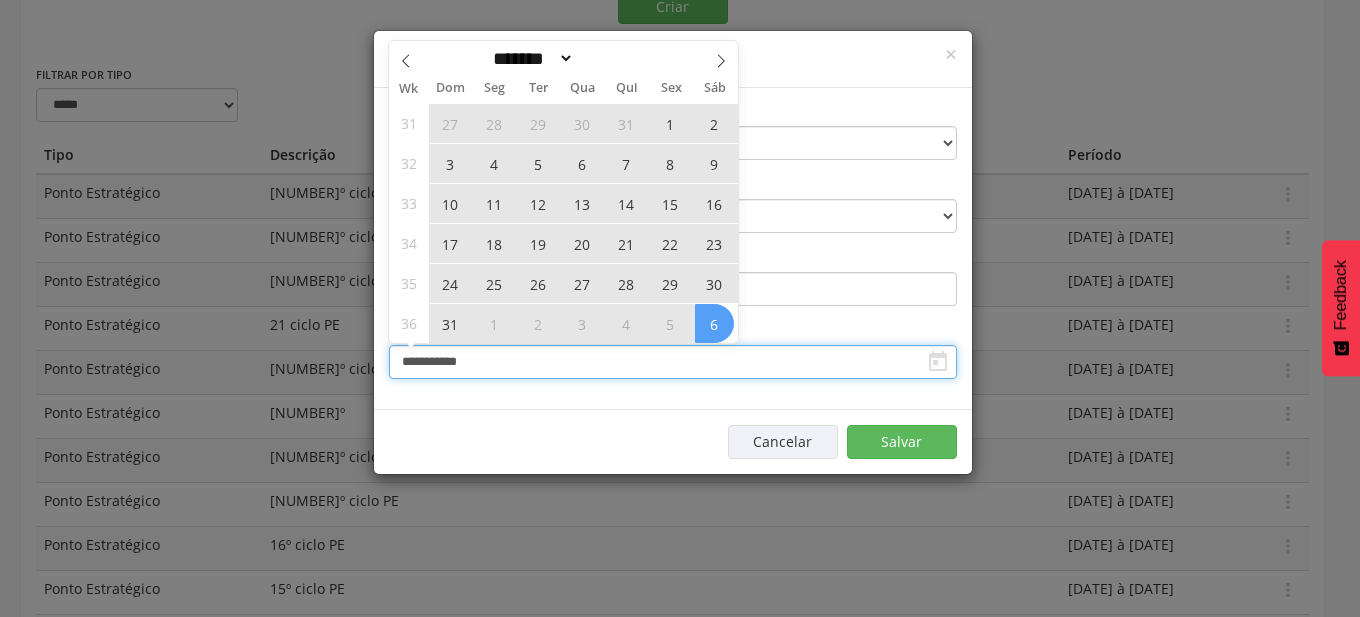 type on "**********" 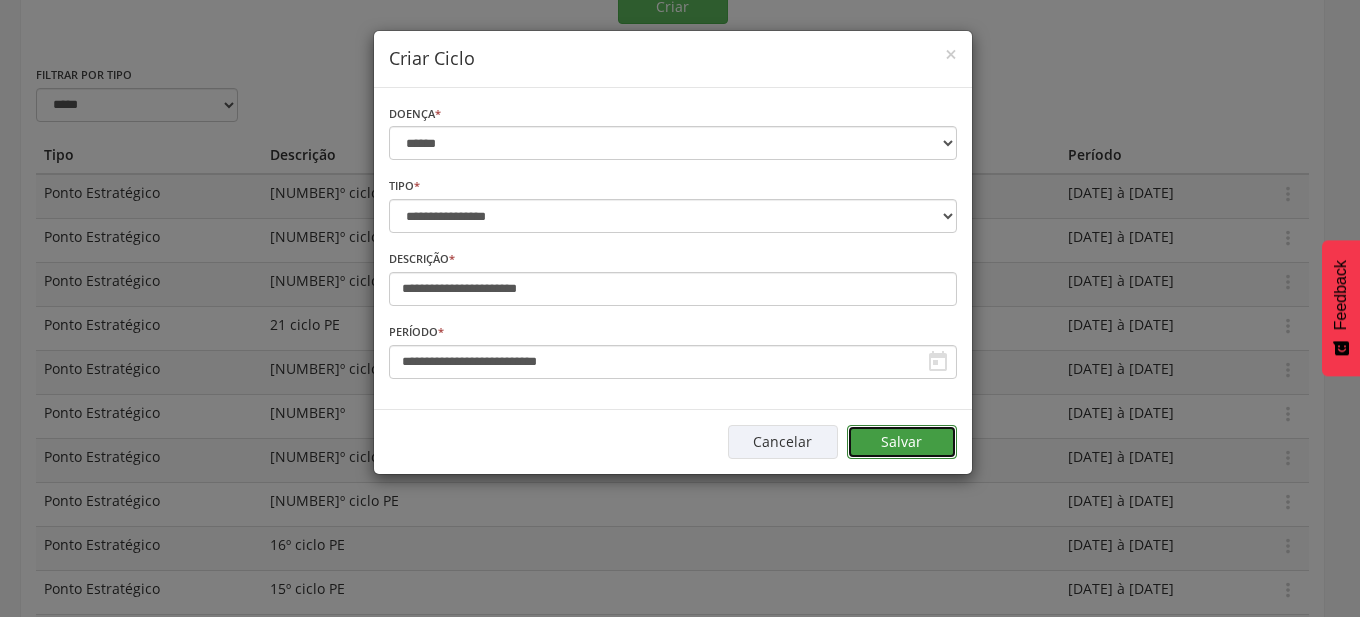 click on "Salvar" at bounding box center [902, 442] 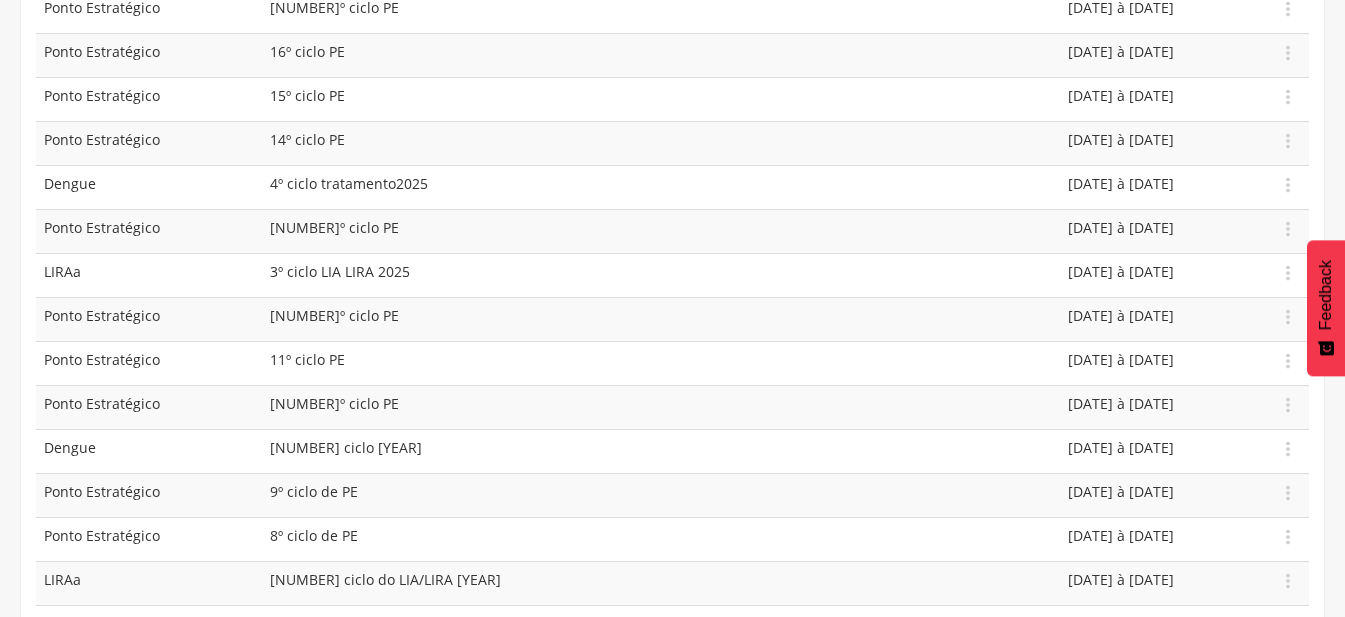 scroll, scrollTop: 660, scrollLeft: 0, axis: vertical 